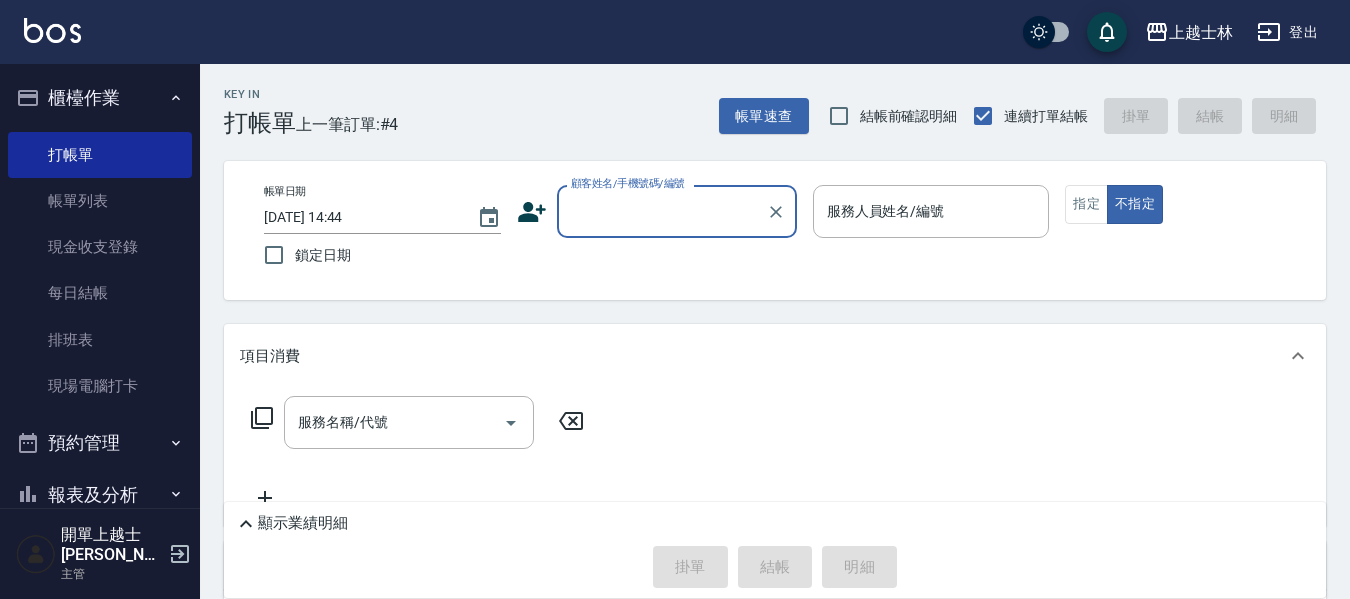 scroll, scrollTop: 100, scrollLeft: 0, axis: vertical 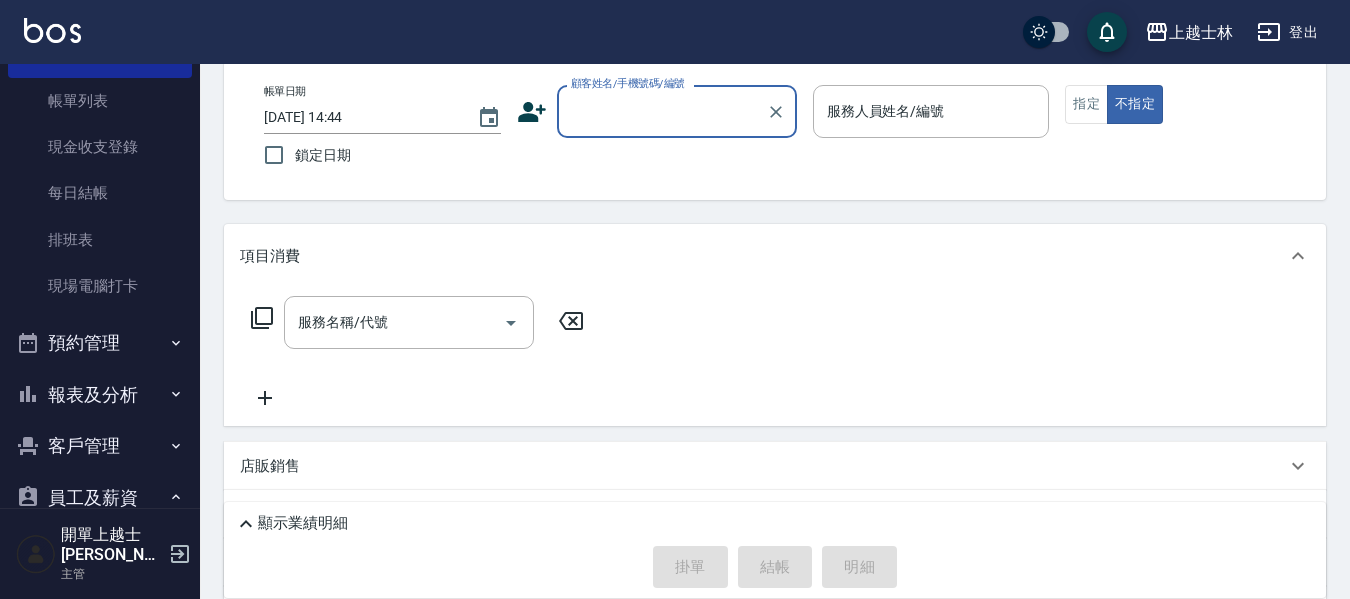 click on "報表及分析" at bounding box center (100, 395) 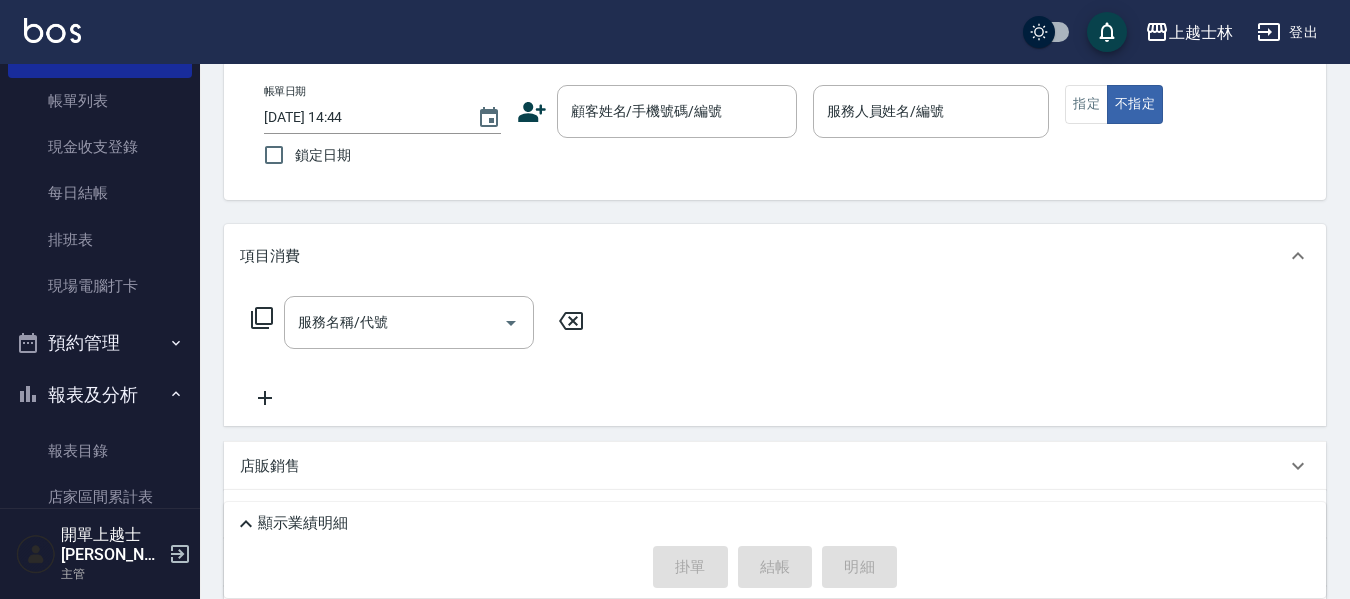 click on "報表及分析" at bounding box center [100, 395] 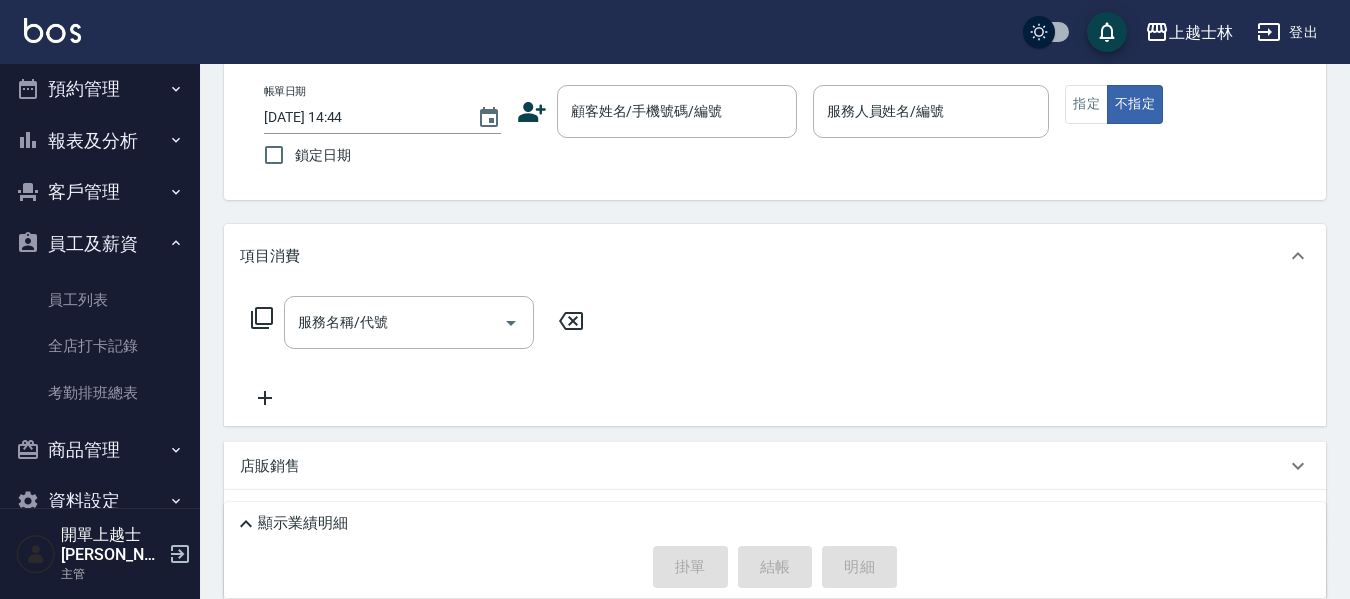 scroll, scrollTop: 379, scrollLeft: 0, axis: vertical 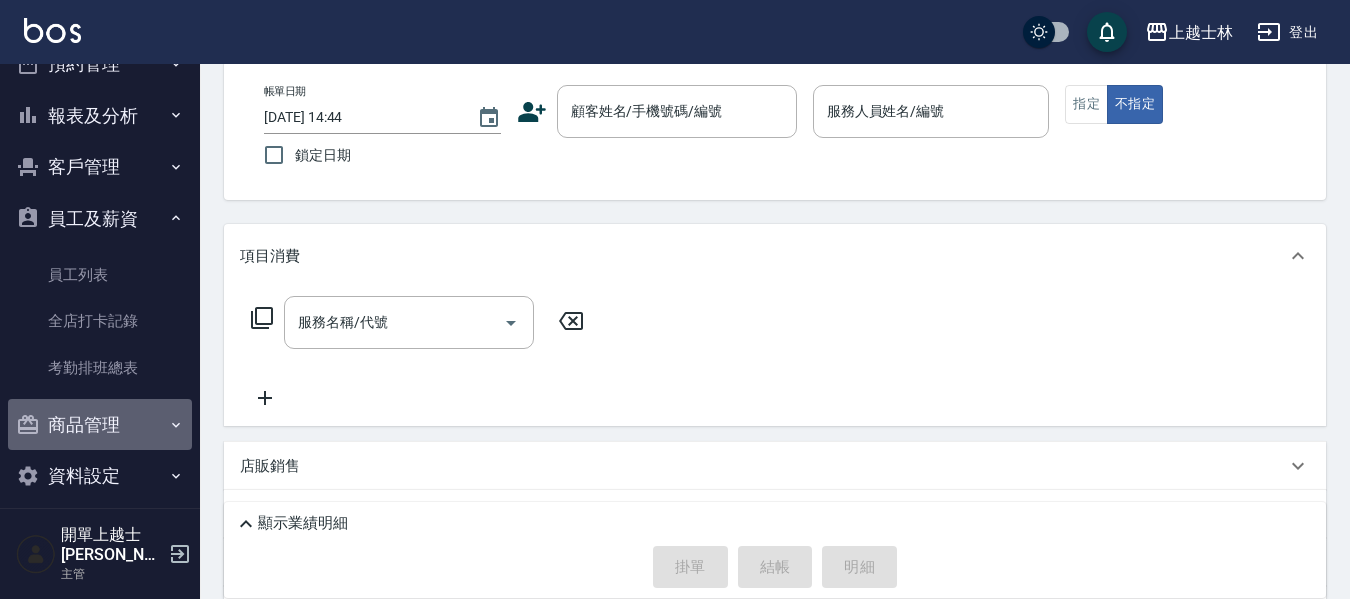 click on "商品管理" at bounding box center [100, 425] 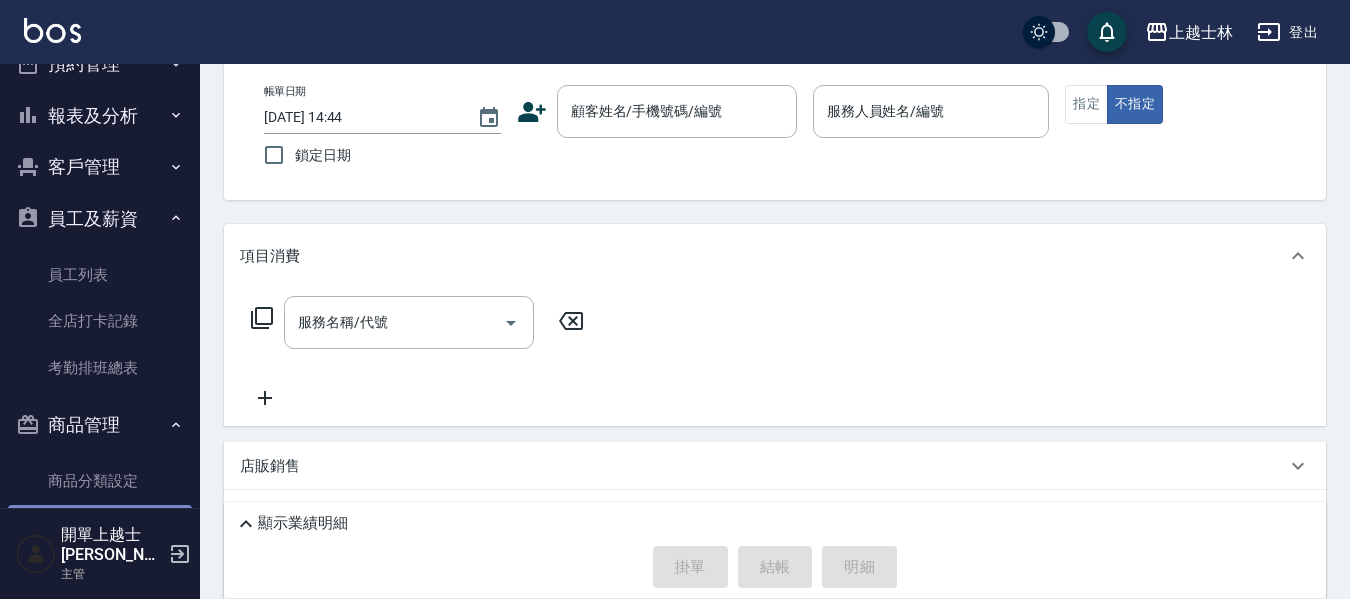 click on "商品列表" at bounding box center (100, 528) 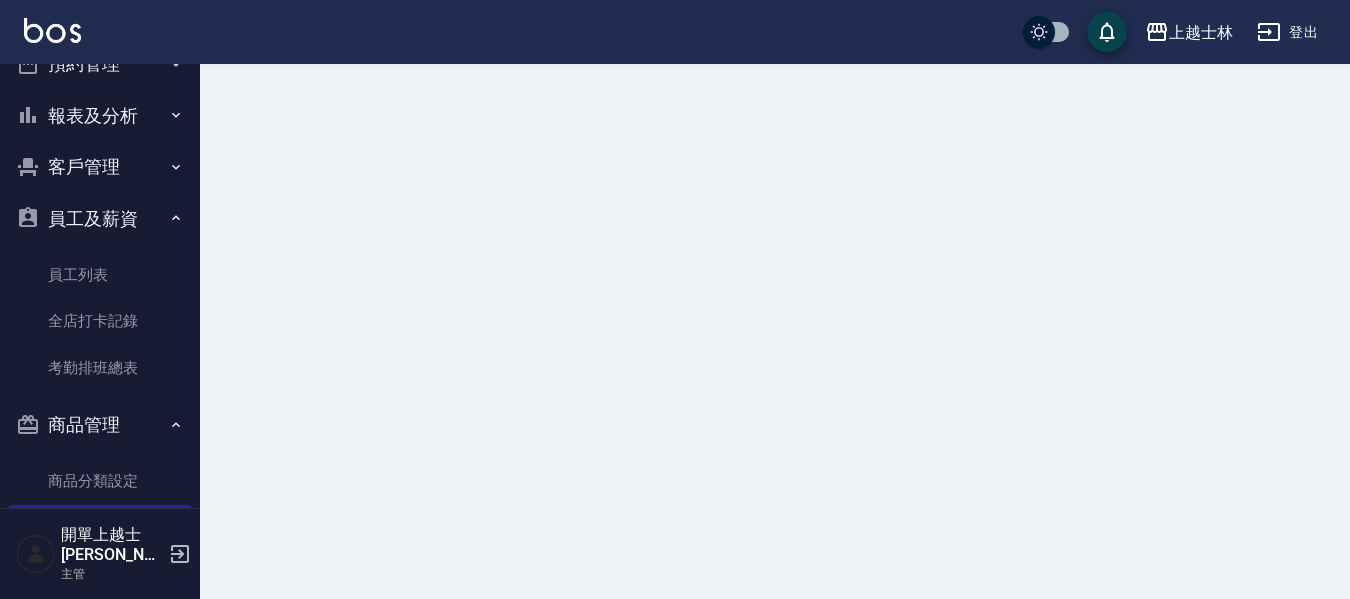 scroll, scrollTop: 0, scrollLeft: 0, axis: both 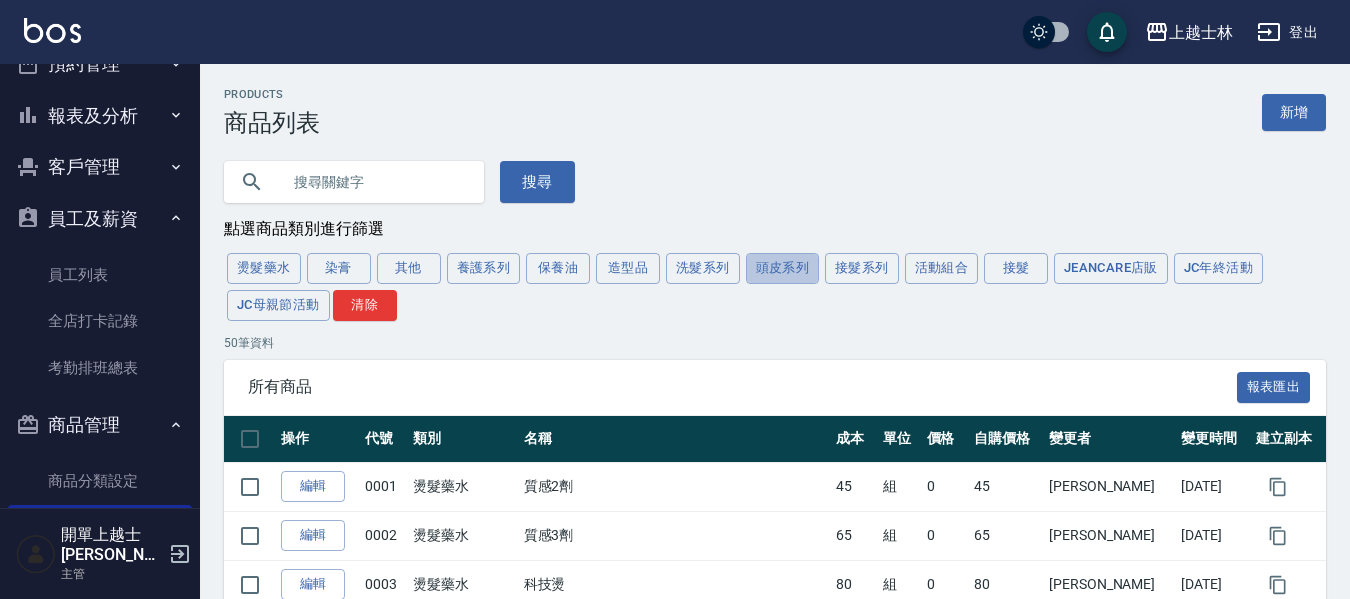 drag, startPoint x: 789, startPoint y: 270, endPoint x: 801, endPoint y: 268, distance: 12.165525 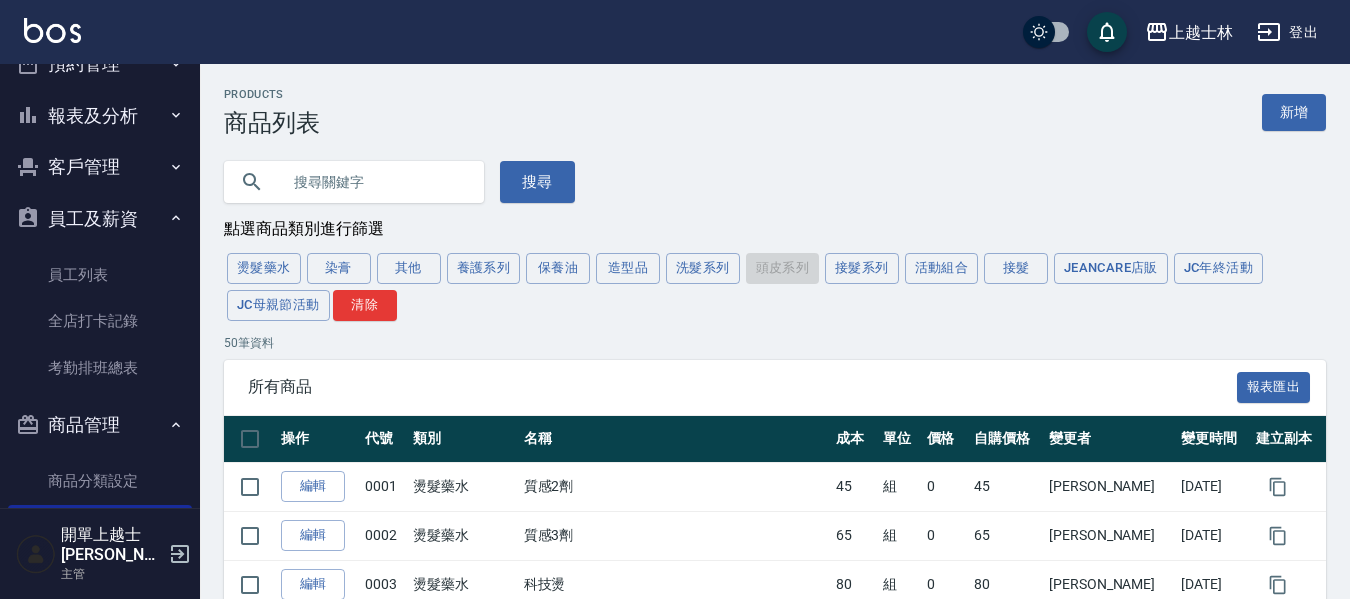 click on "燙髮藥水 染膏 其他 養護系列 保養油 造型品 洗髮系列 頭皮系列 接髮系列 活動組合 接髮 JeanCare店販 JC年終活動 JC母親節活動 清除" at bounding box center (775, 287) 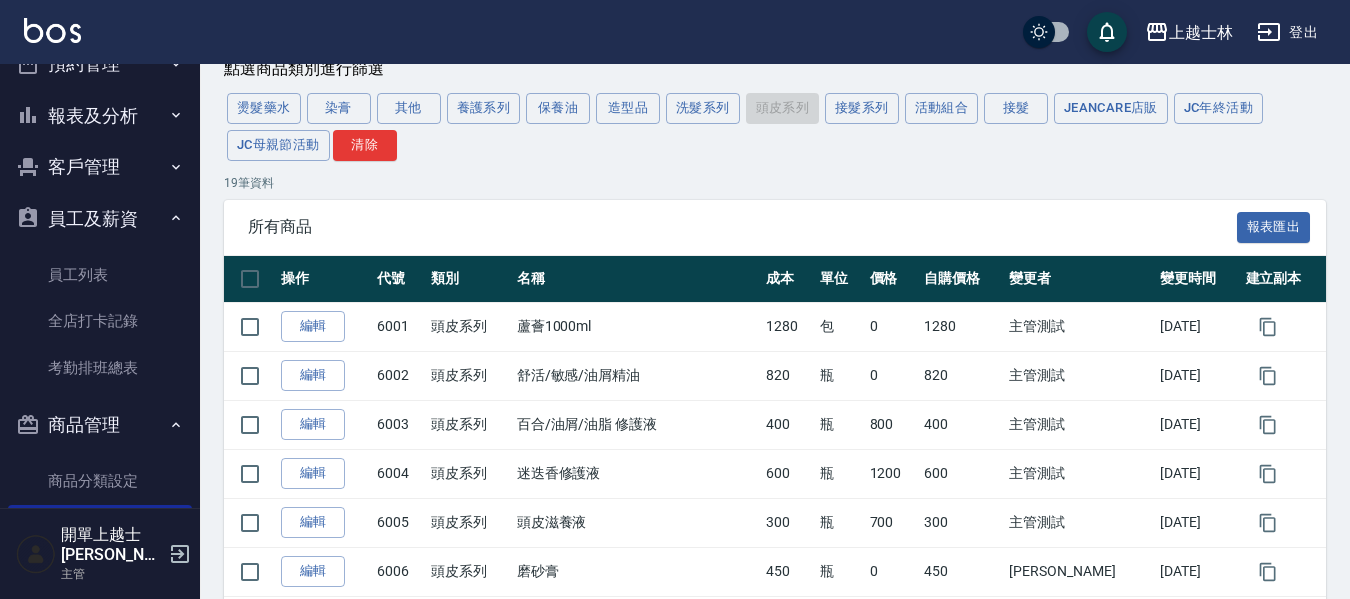 scroll, scrollTop: 200, scrollLeft: 0, axis: vertical 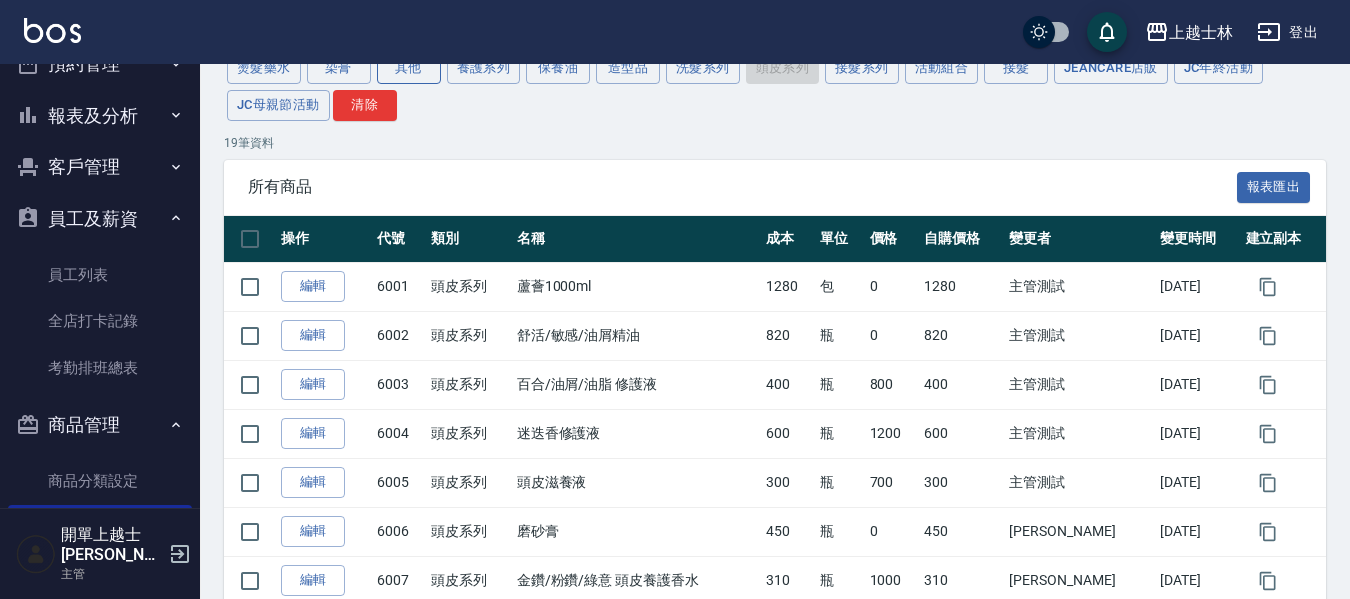 click on "其他" at bounding box center [409, 68] 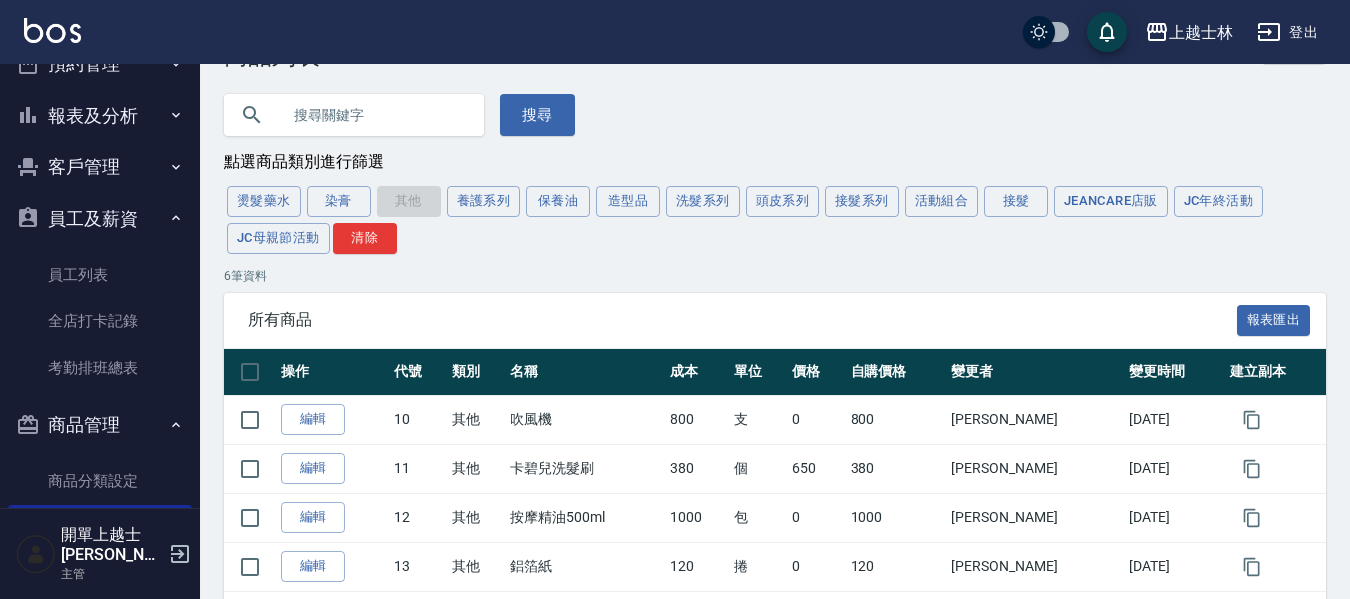 scroll, scrollTop: 55, scrollLeft: 0, axis: vertical 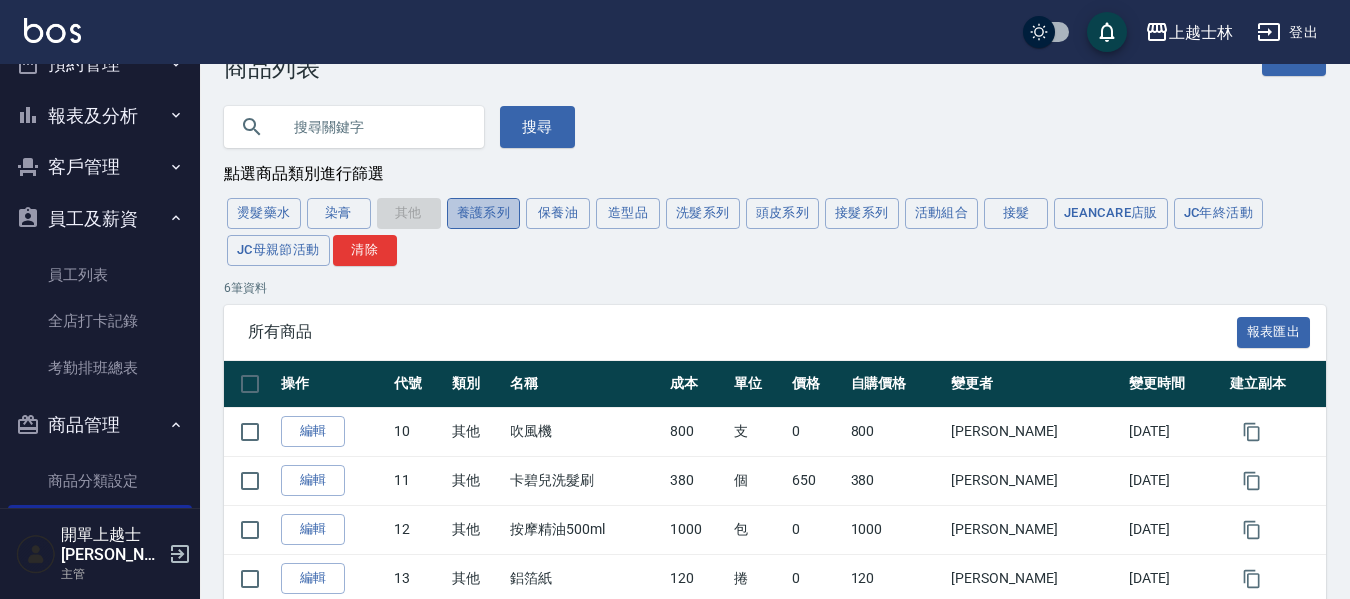click on "養護系列" at bounding box center [484, 213] 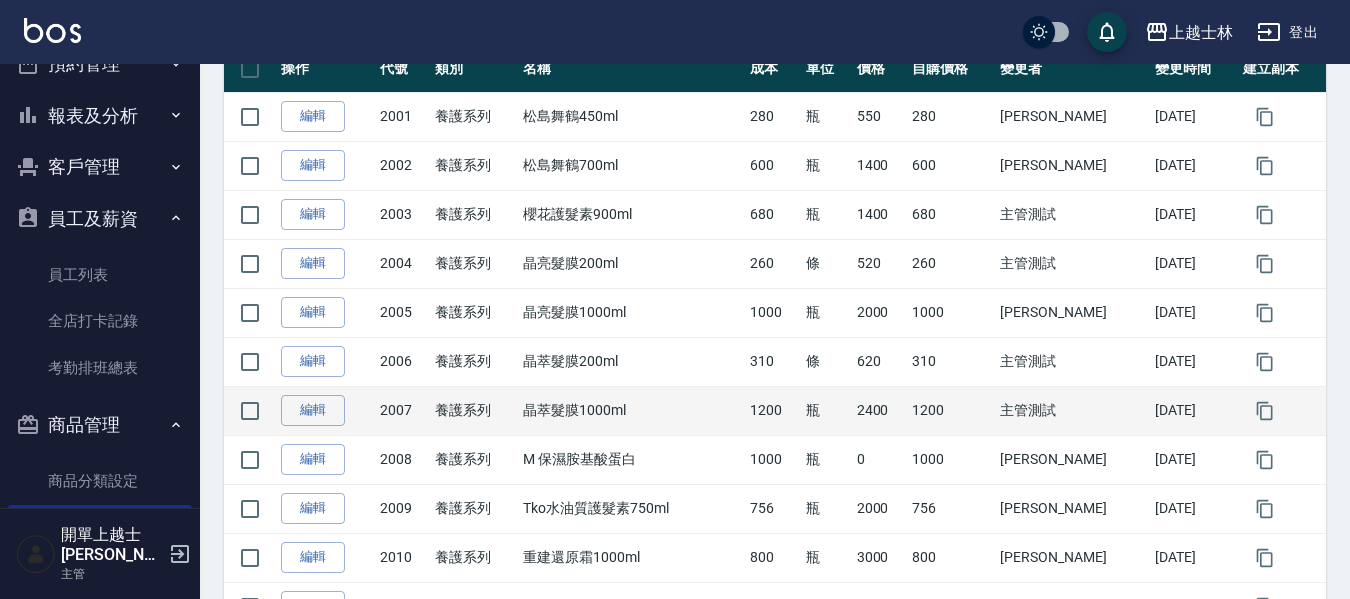 scroll, scrollTop: 155, scrollLeft: 0, axis: vertical 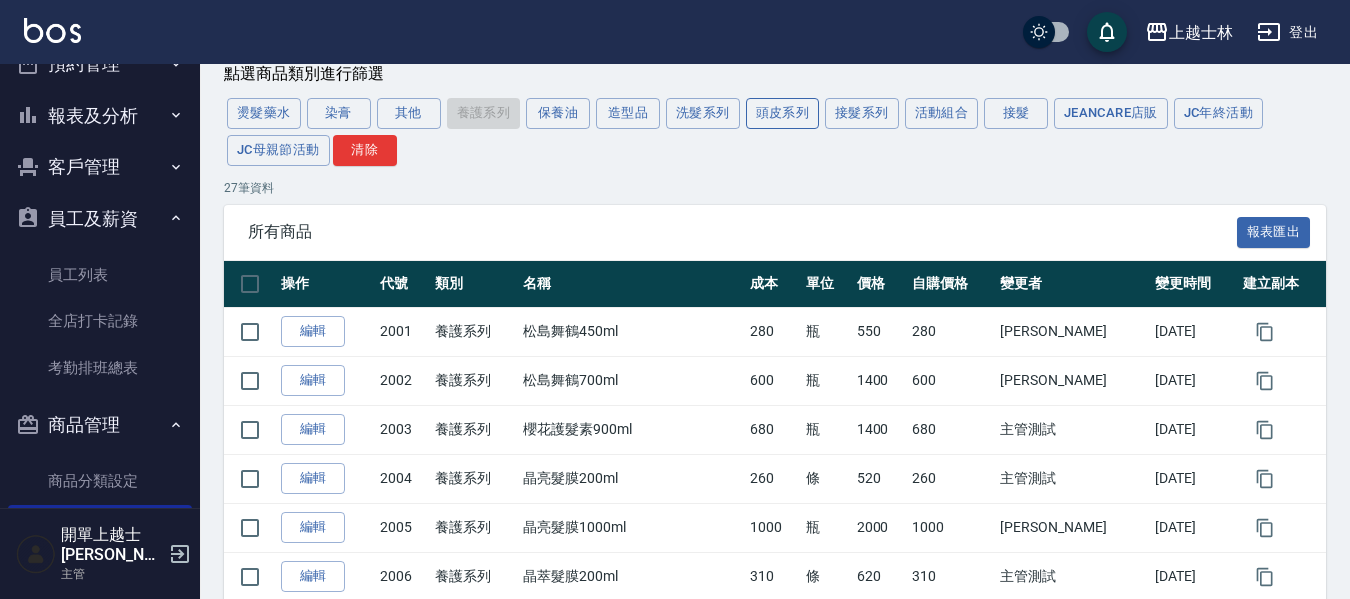 click on "頭皮系列" at bounding box center [783, 113] 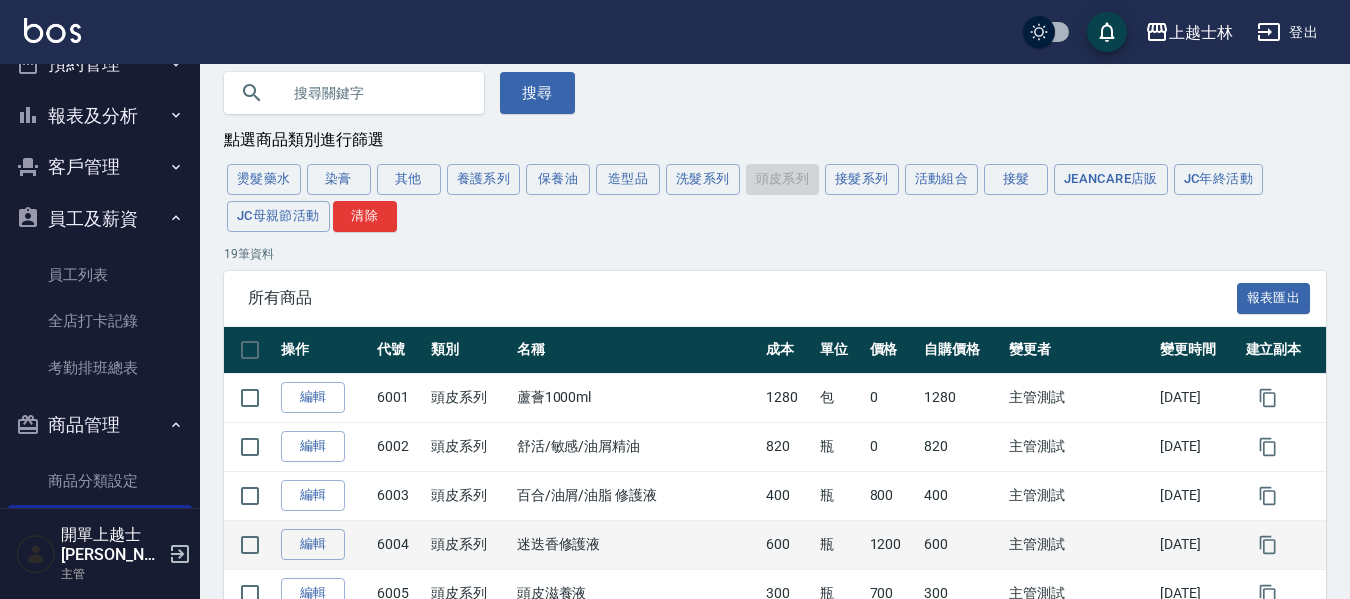 scroll, scrollTop: 0, scrollLeft: 0, axis: both 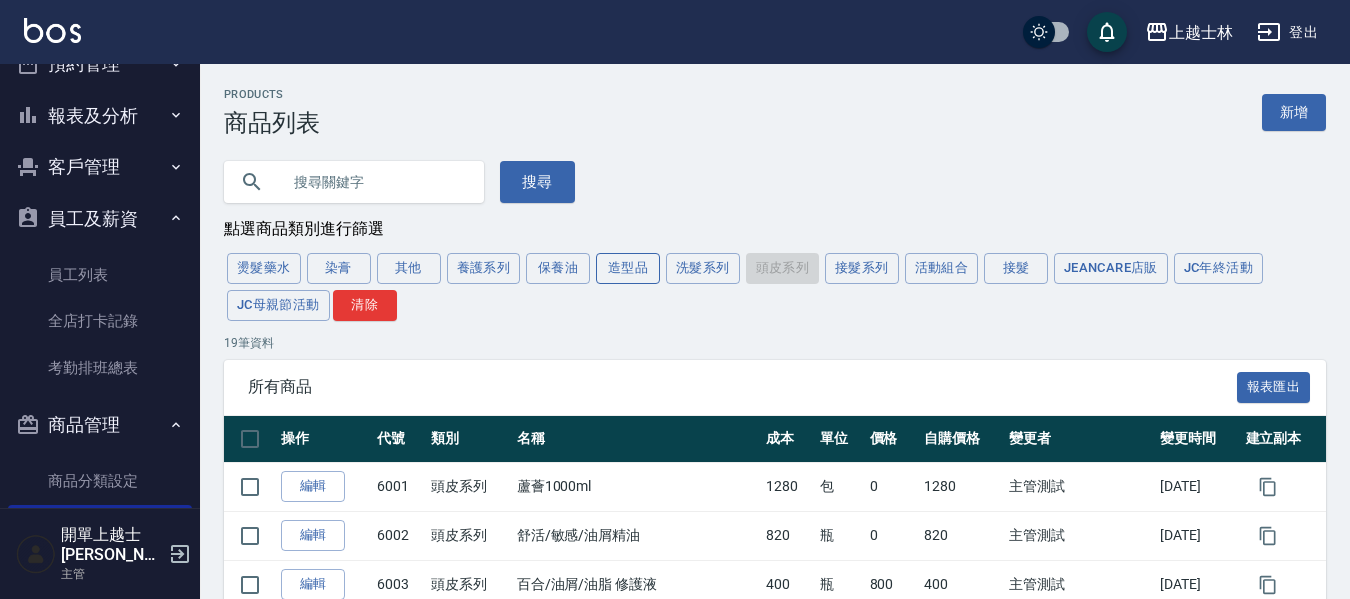 click on "造型品" at bounding box center (628, 268) 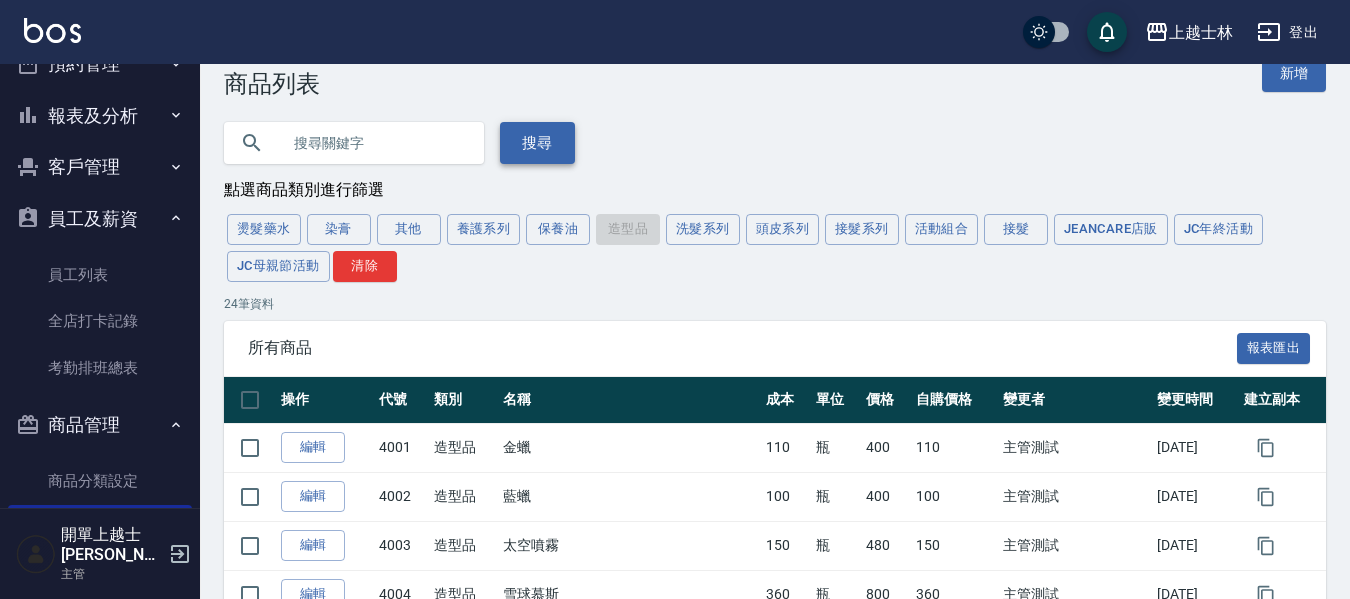 scroll, scrollTop: 37, scrollLeft: 0, axis: vertical 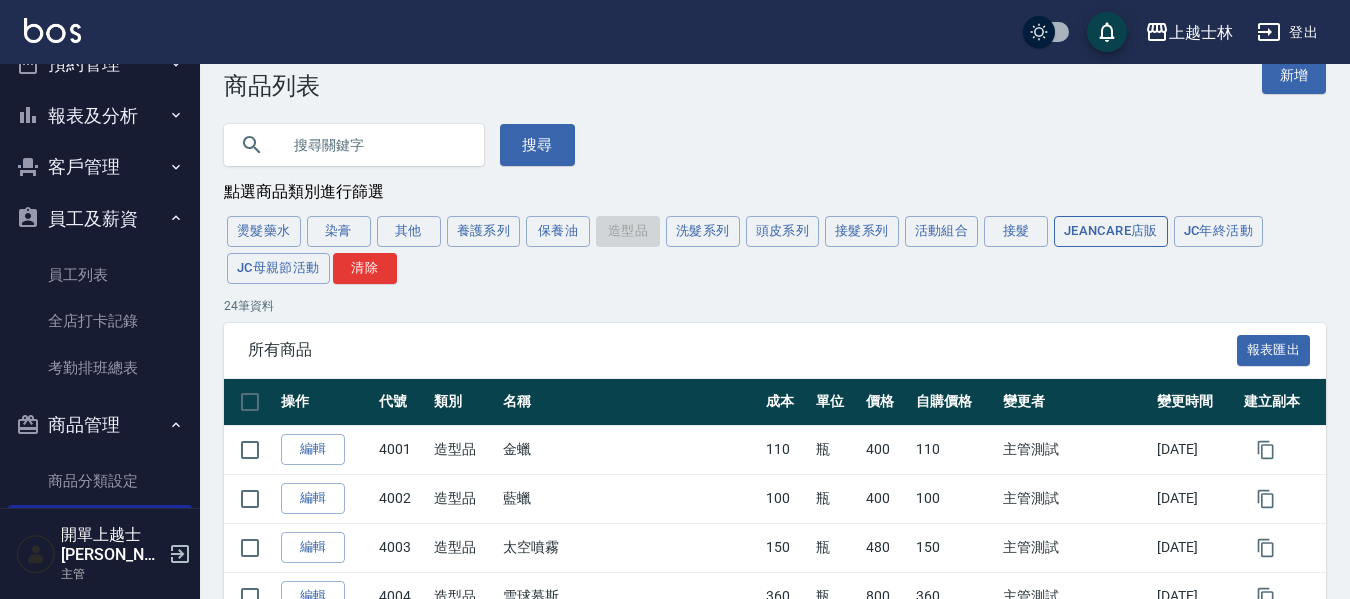 click on "JeanCare店販" at bounding box center [1111, 231] 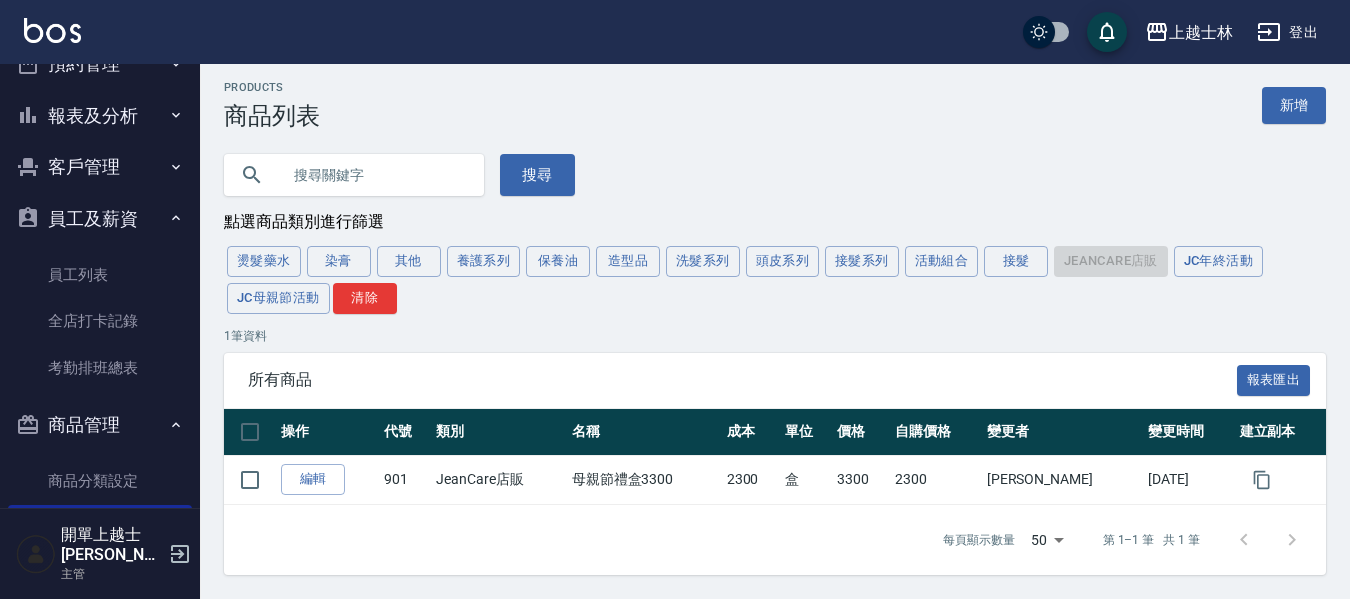 scroll, scrollTop: 10, scrollLeft: 0, axis: vertical 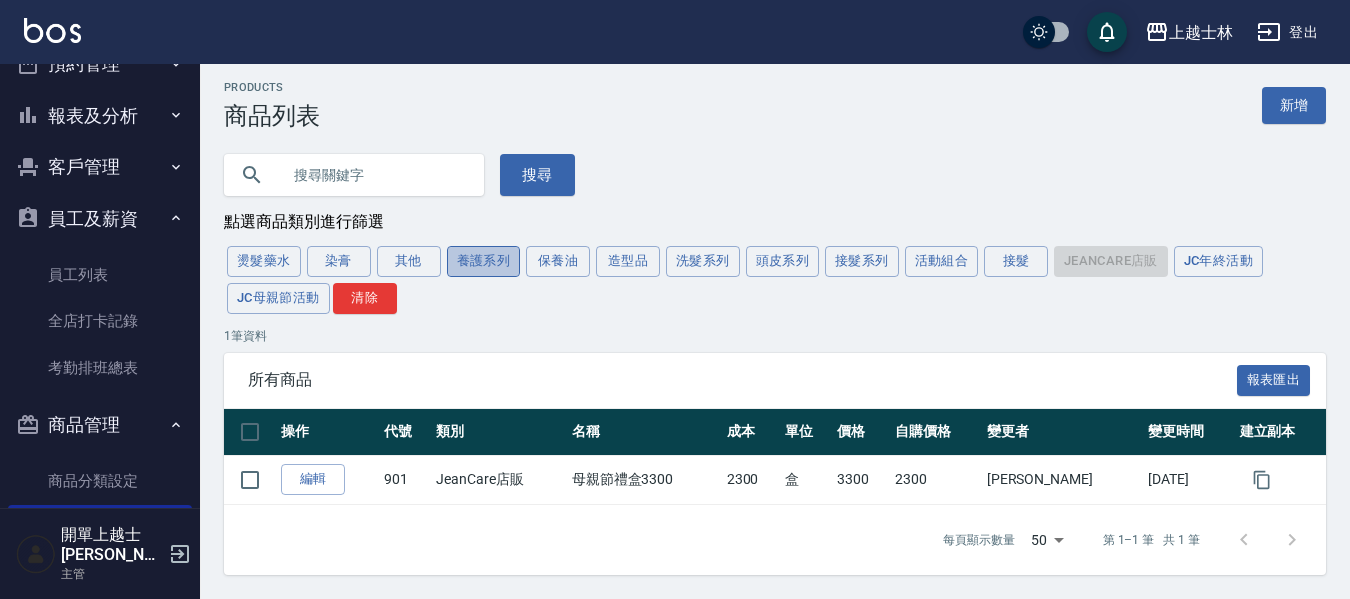 click on "養護系列" at bounding box center [484, 261] 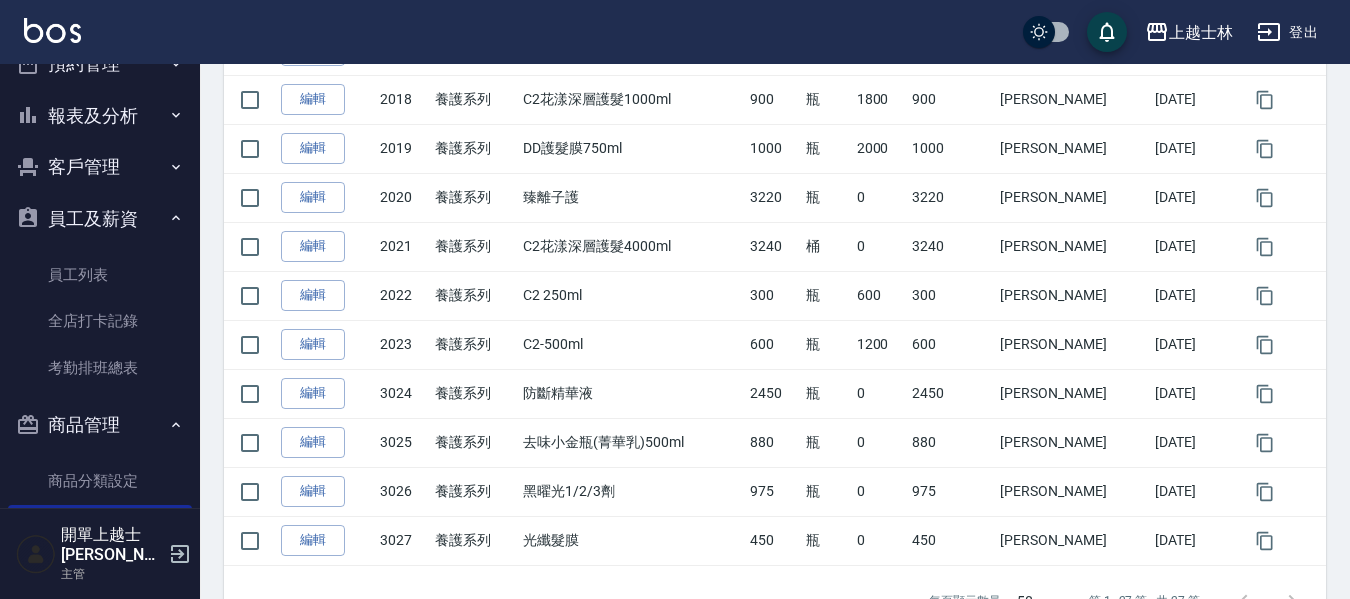 scroll, scrollTop: 1184, scrollLeft: 0, axis: vertical 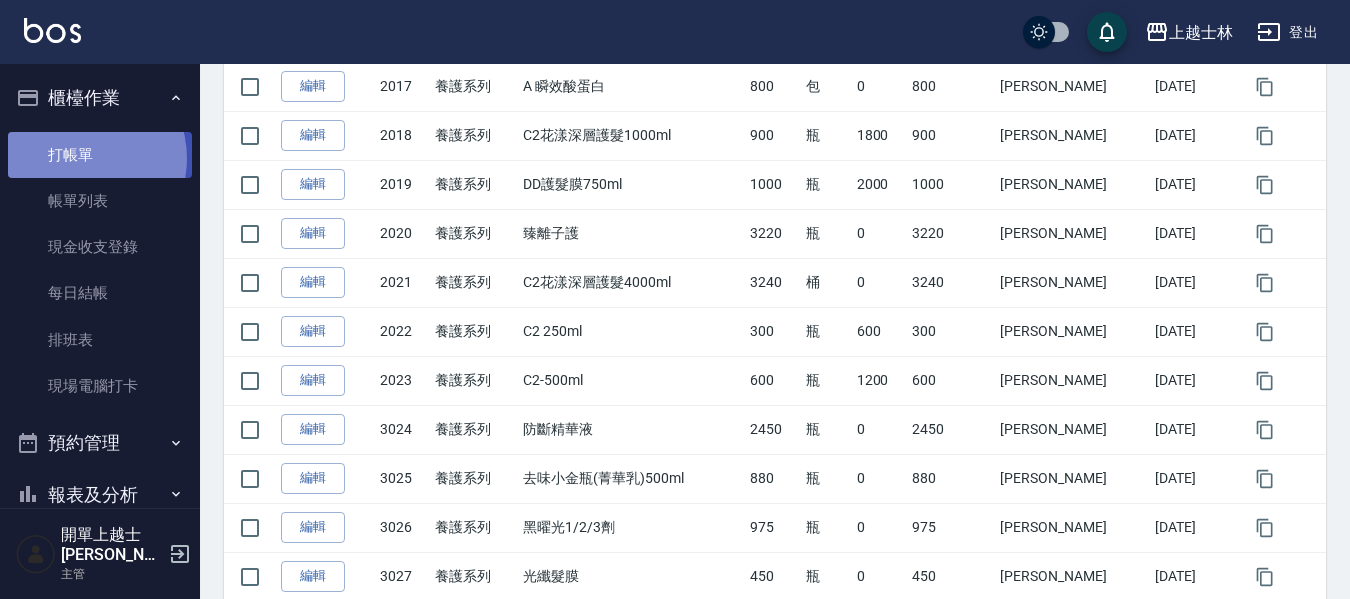 click on "打帳單" at bounding box center (100, 155) 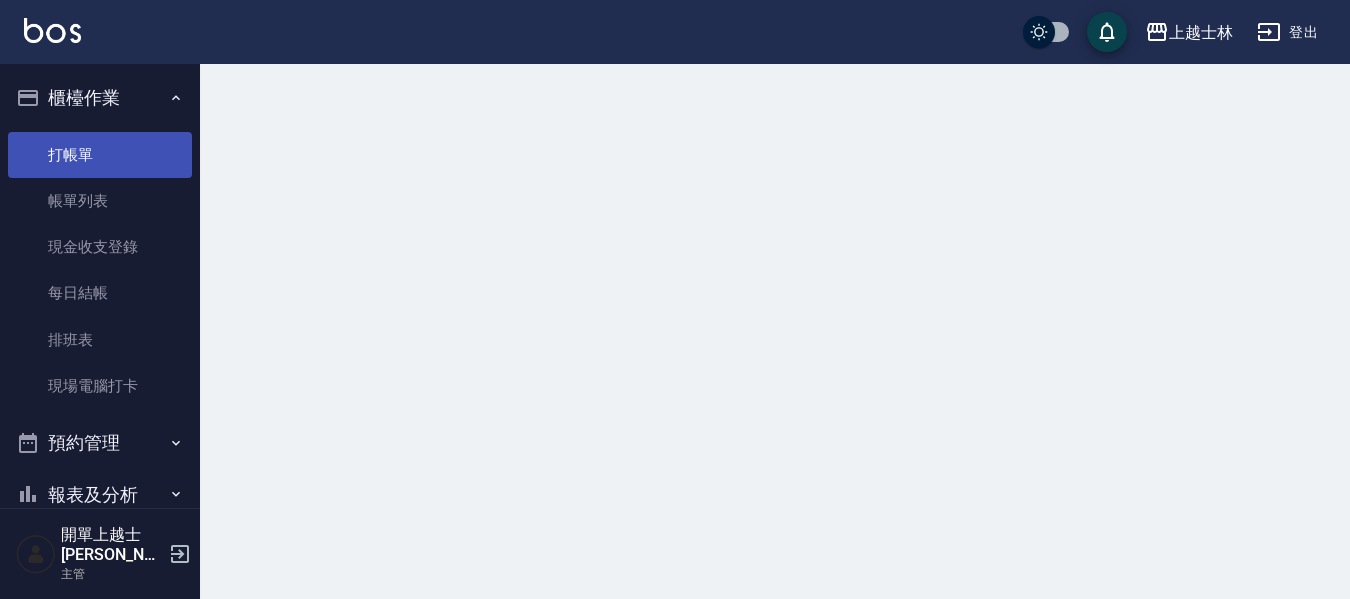 scroll, scrollTop: 0, scrollLeft: 0, axis: both 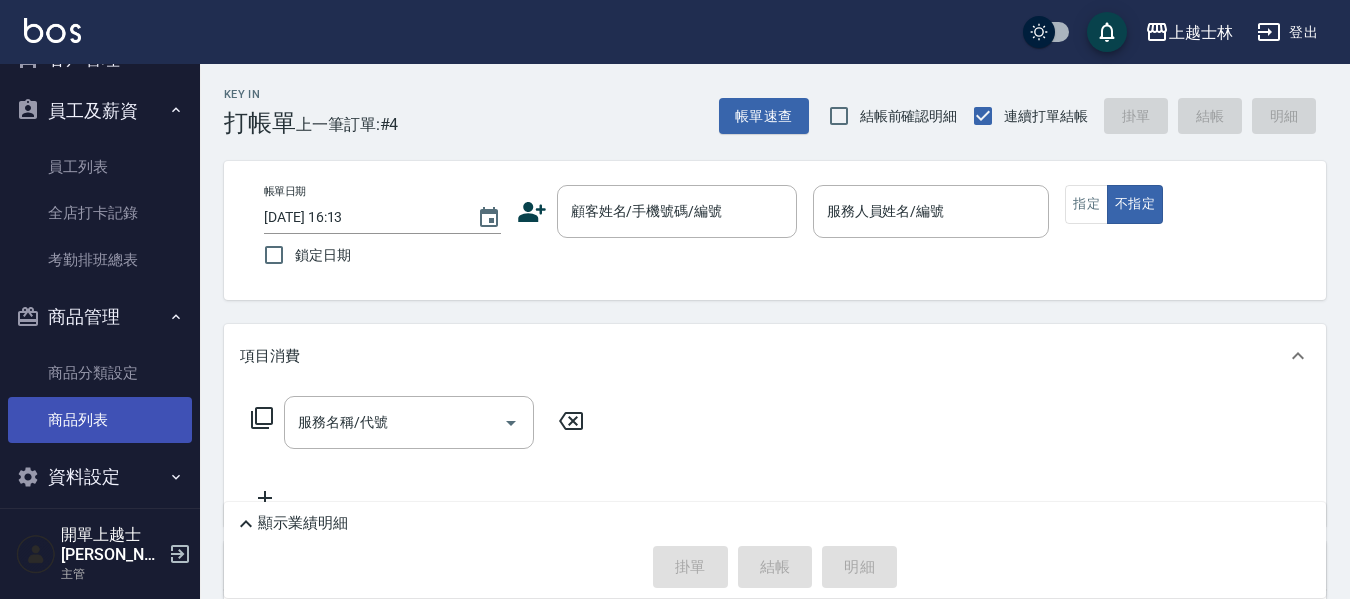 click on "商品列表" at bounding box center (100, 420) 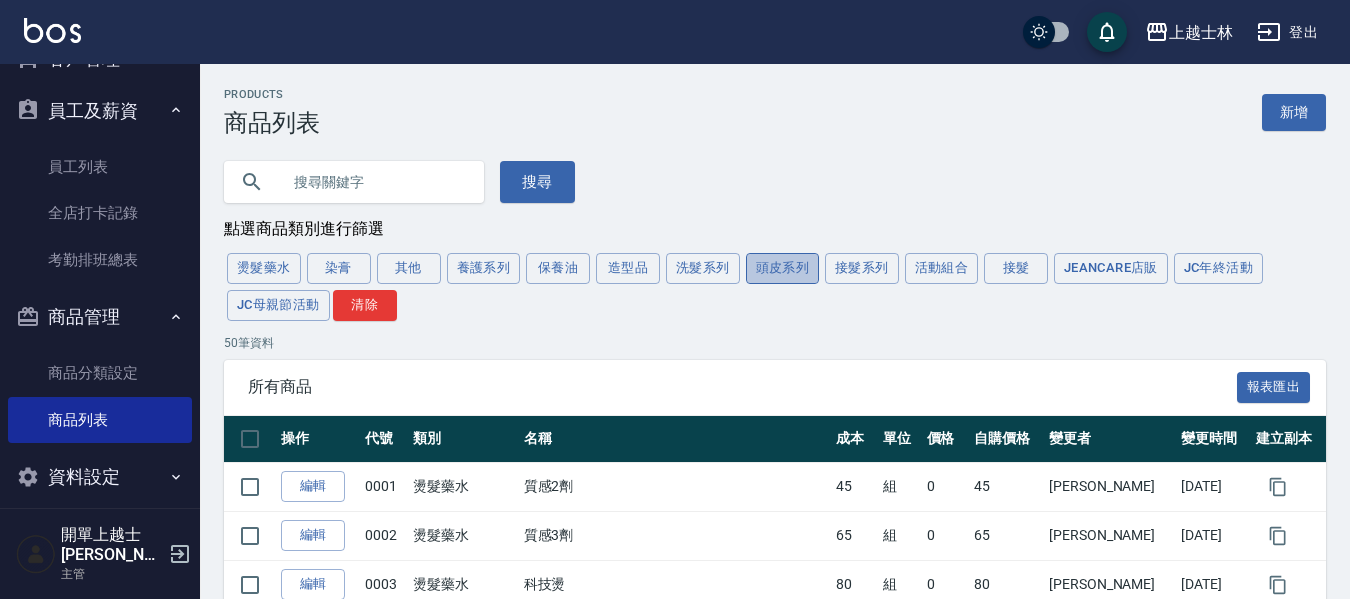 click on "頭皮系列" at bounding box center [783, 268] 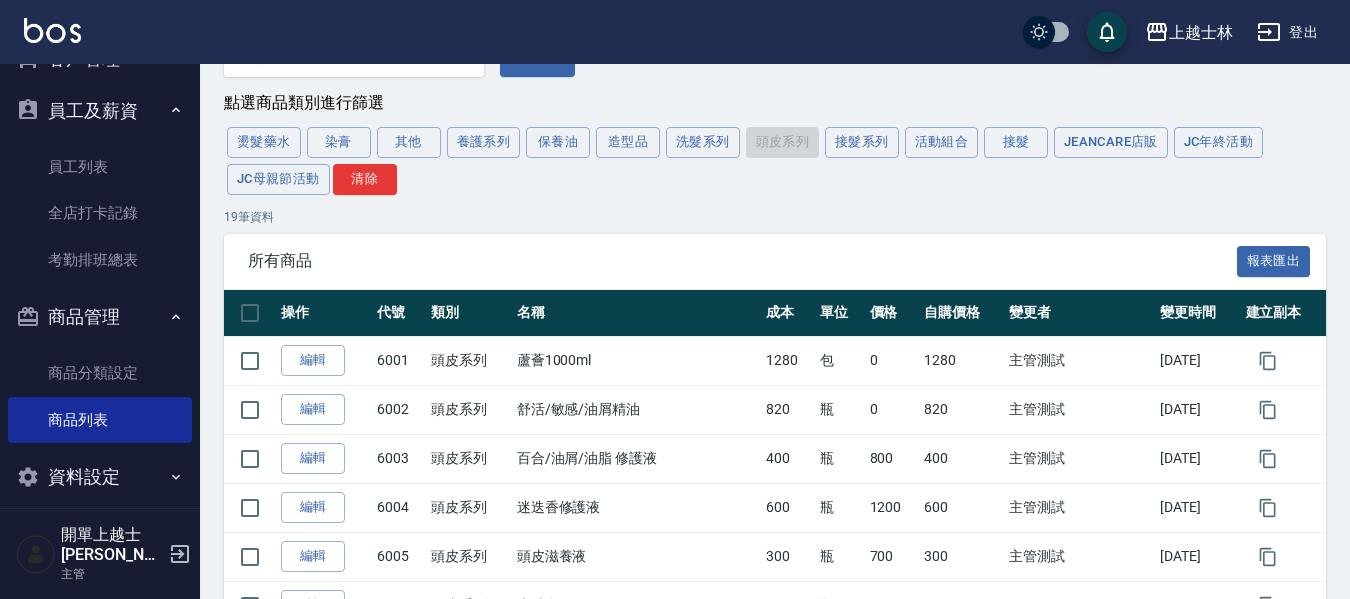 scroll, scrollTop: 92, scrollLeft: 0, axis: vertical 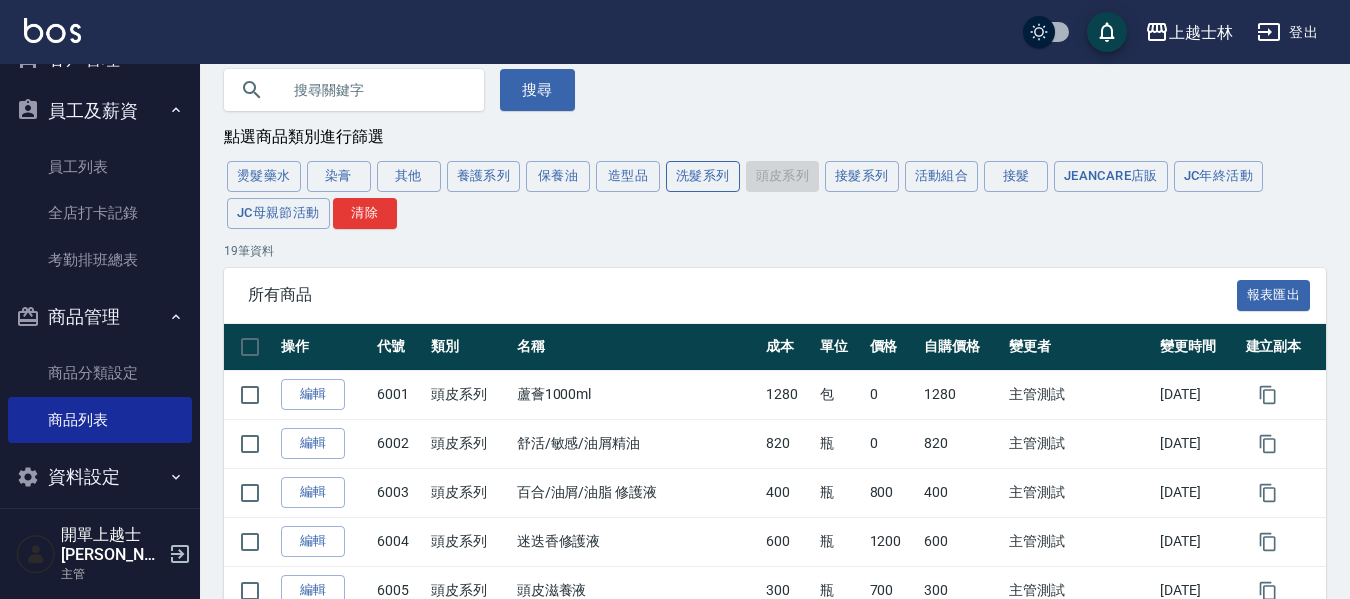 click on "洗髮系列" at bounding box center [703, 176] 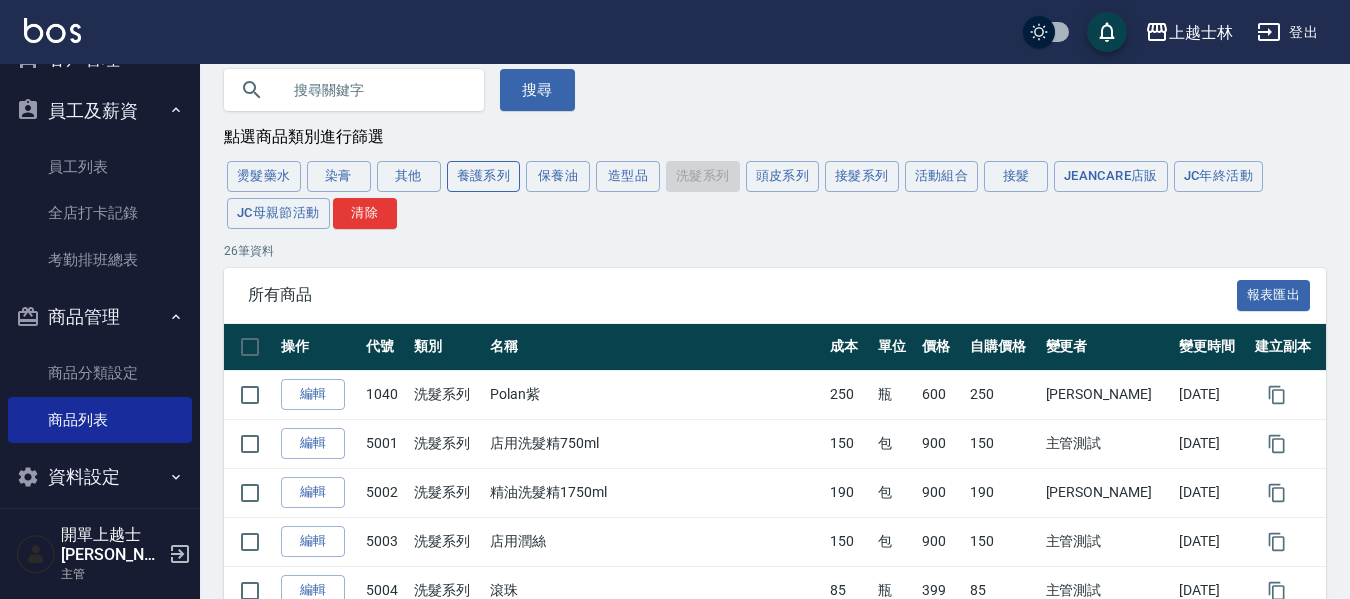 click on "養護系列" at bounding box center [484, 176] 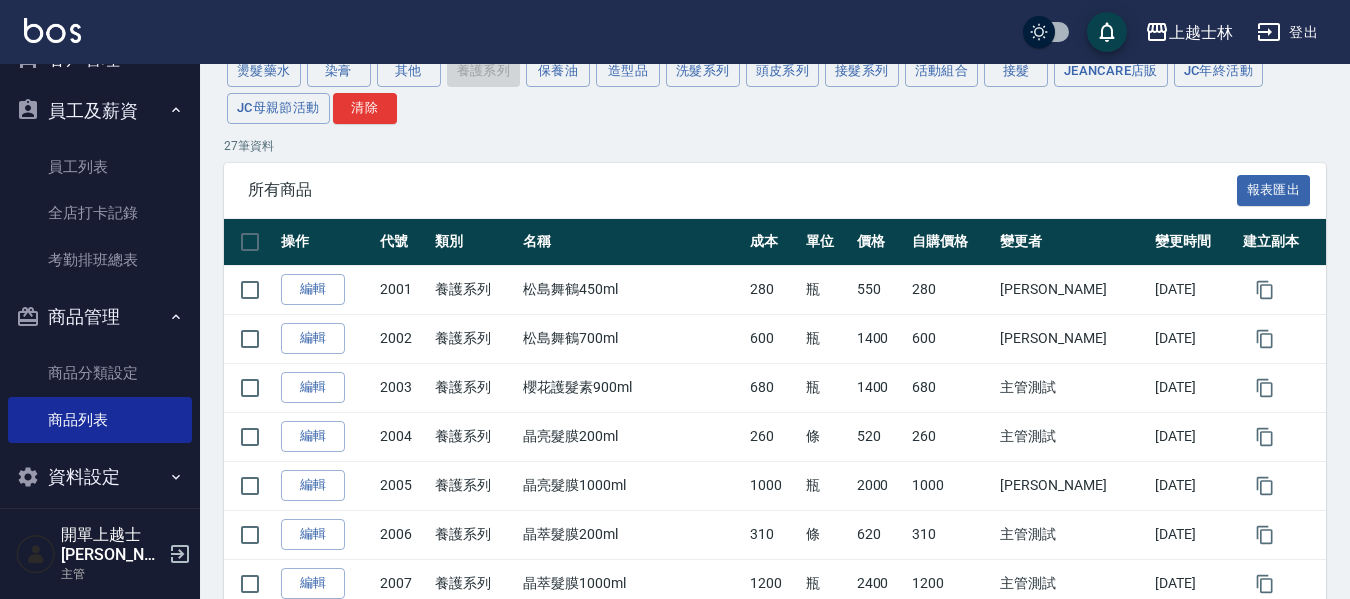 scroll, scrollTop: 84, scrollLeft: 0, axis: vertical 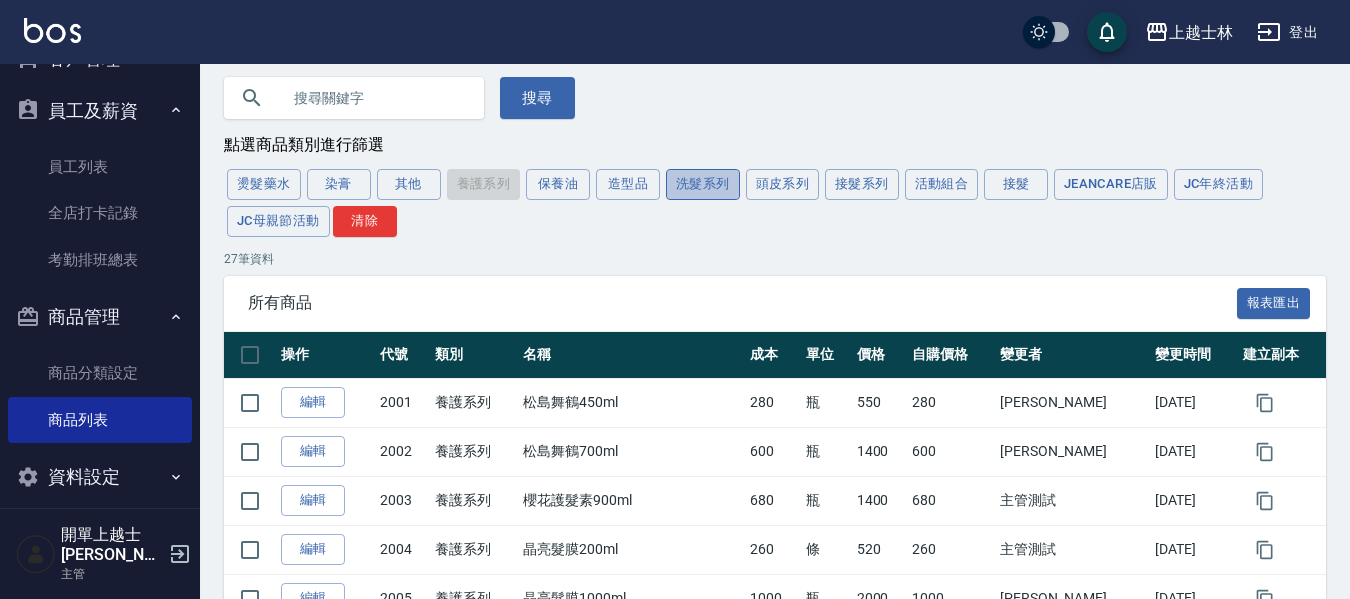 click on "洗髮系列" at bounding box center (703, 184) 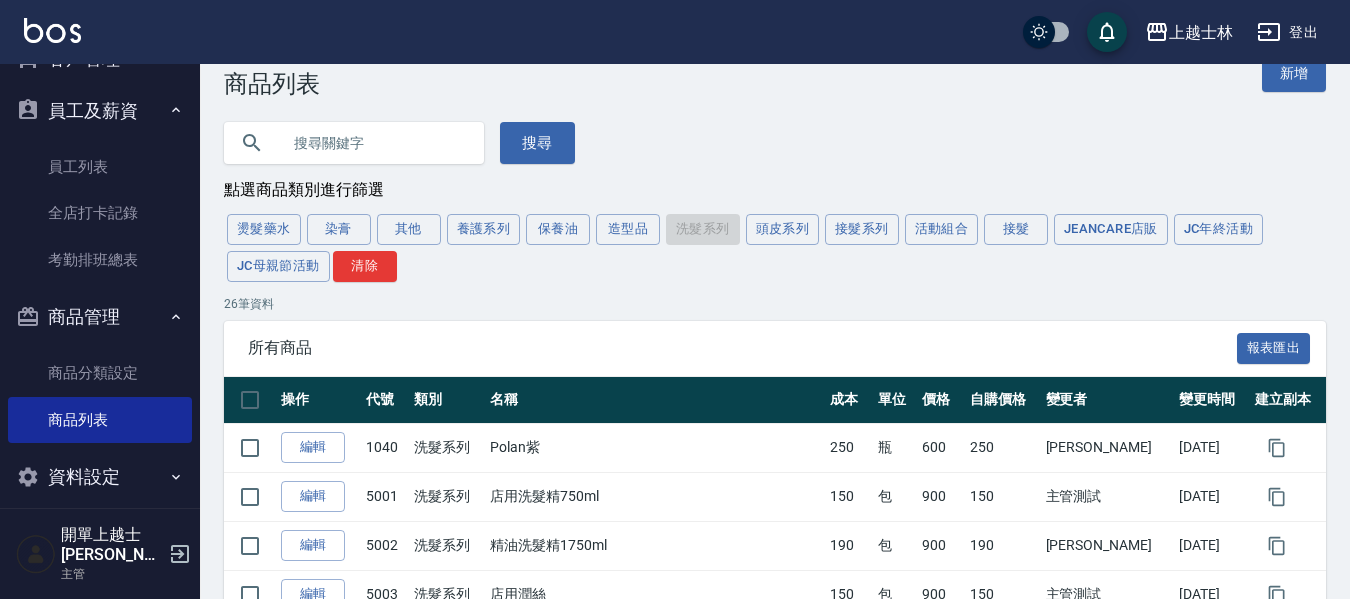 scroll, scrollTop: 35, scrollLeft: 0, axis: vertical 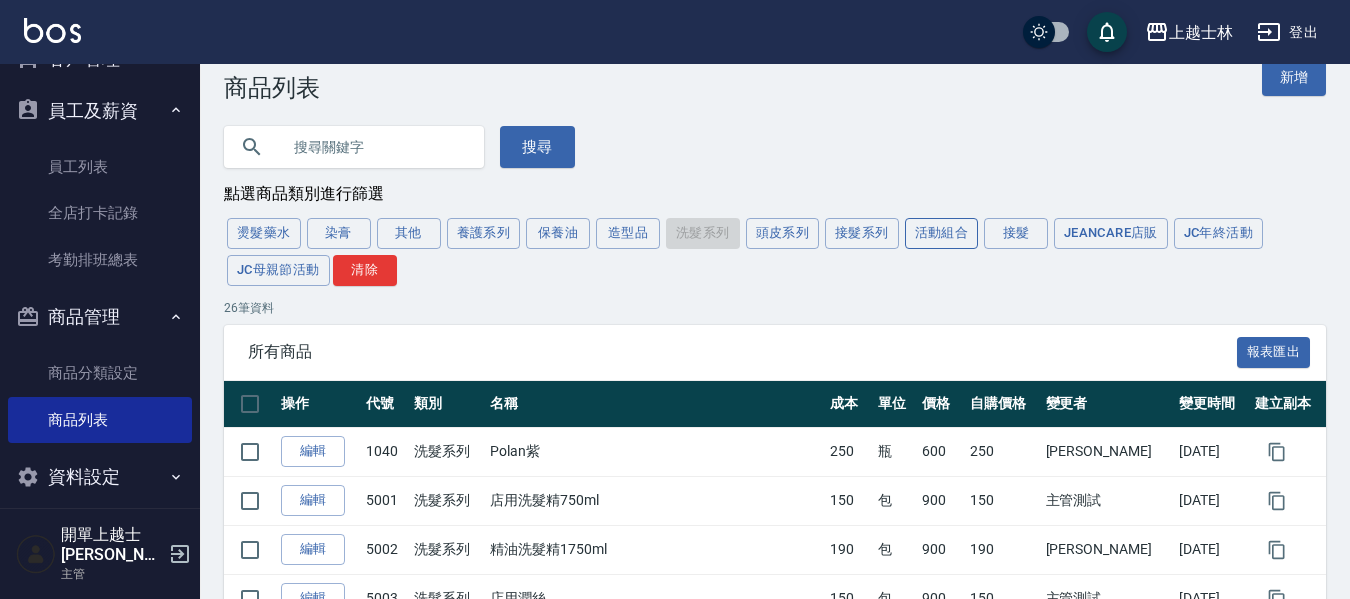 click on "活動組合" at bounding box center [942, 233] 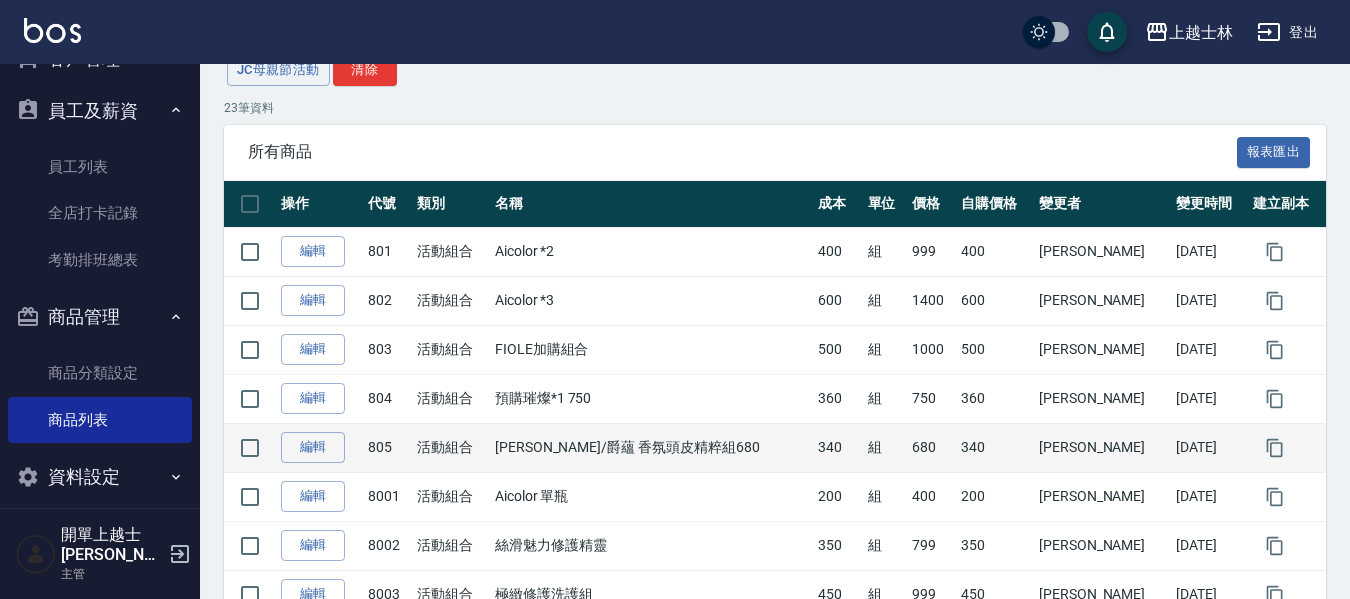 scroll, scrollTop: 435, scrollLeft: 0, axis: vertical 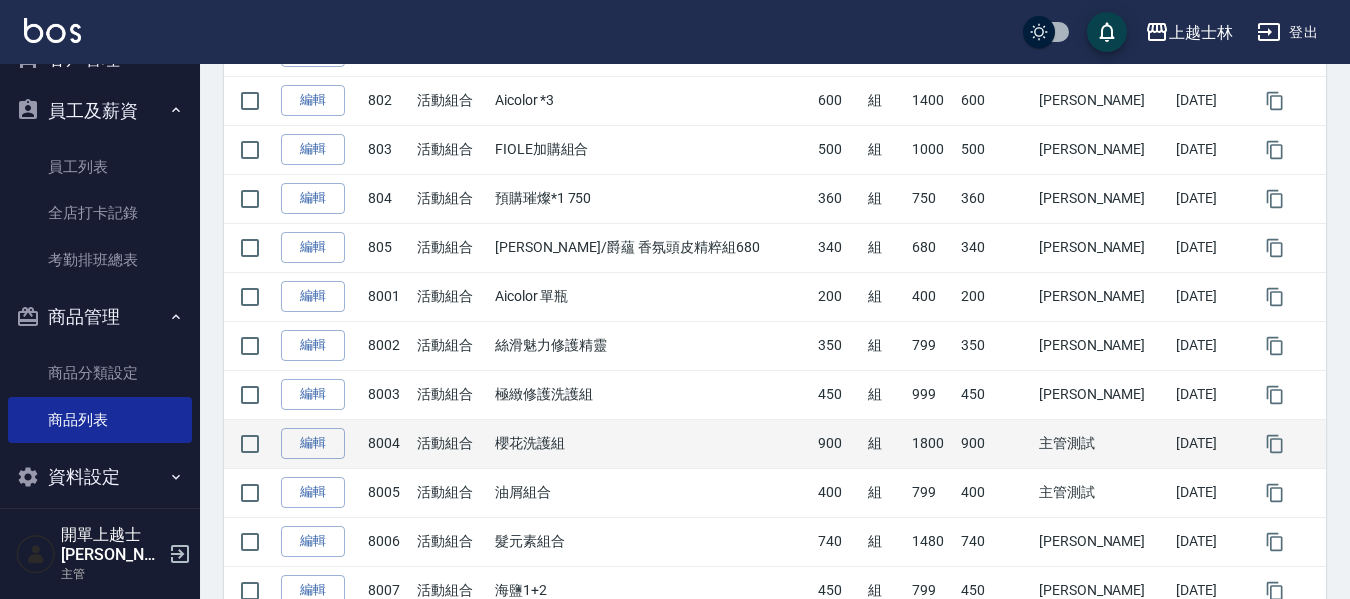 click on "櫻花洗護組" at bounding box center (651, 443) 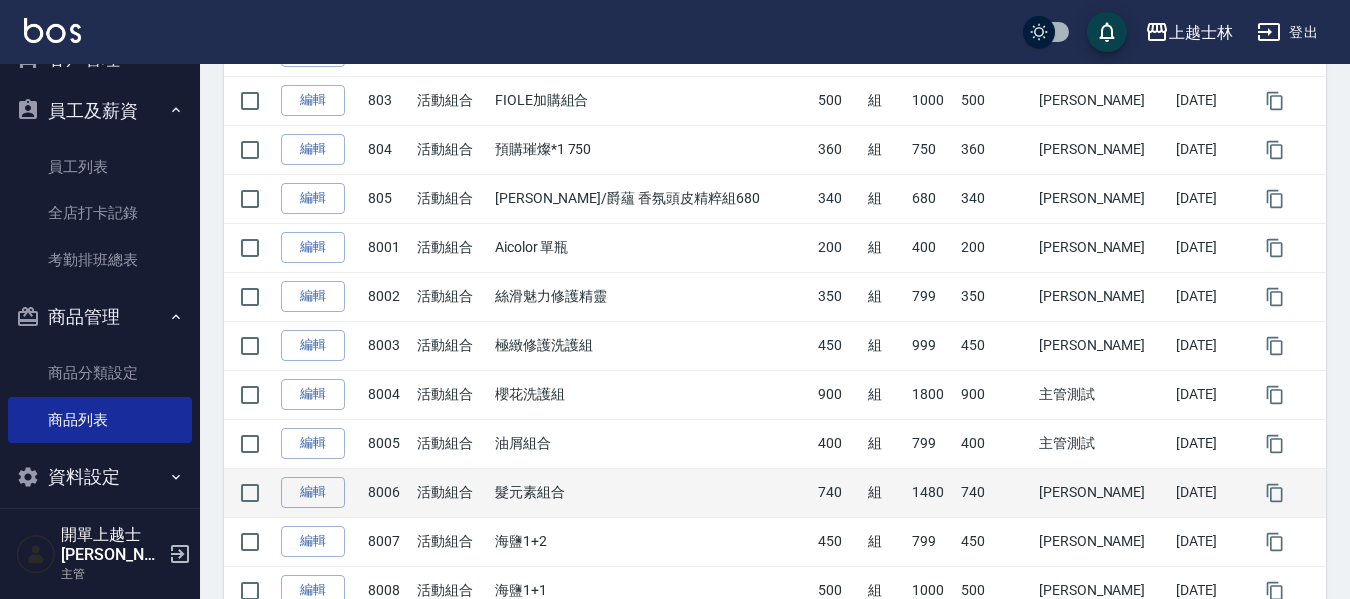 scroll, scrollTop: 435, scrollLeft: 0, axis: vertical 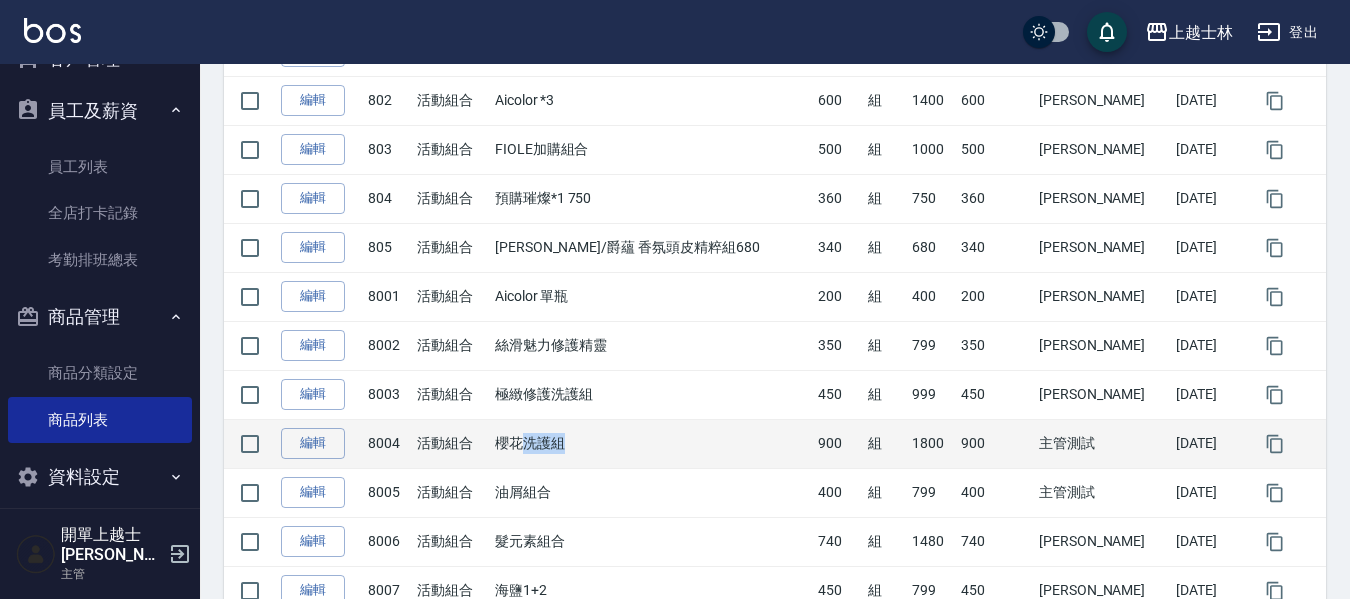 drag, startPoint x: 554, startPoint y: 436, endPoint x: 676, endPoint y: 464, distance: 125.17188 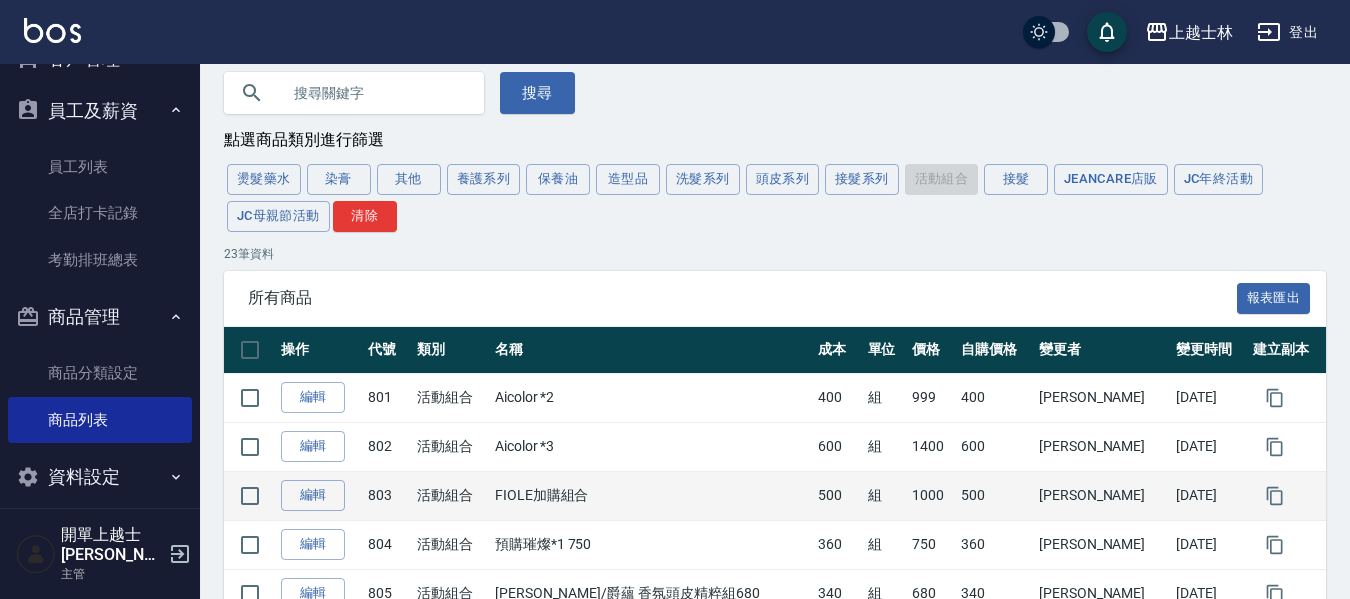 scroll, scrollTop: 88, scrollLeft: 0, axis: vertical 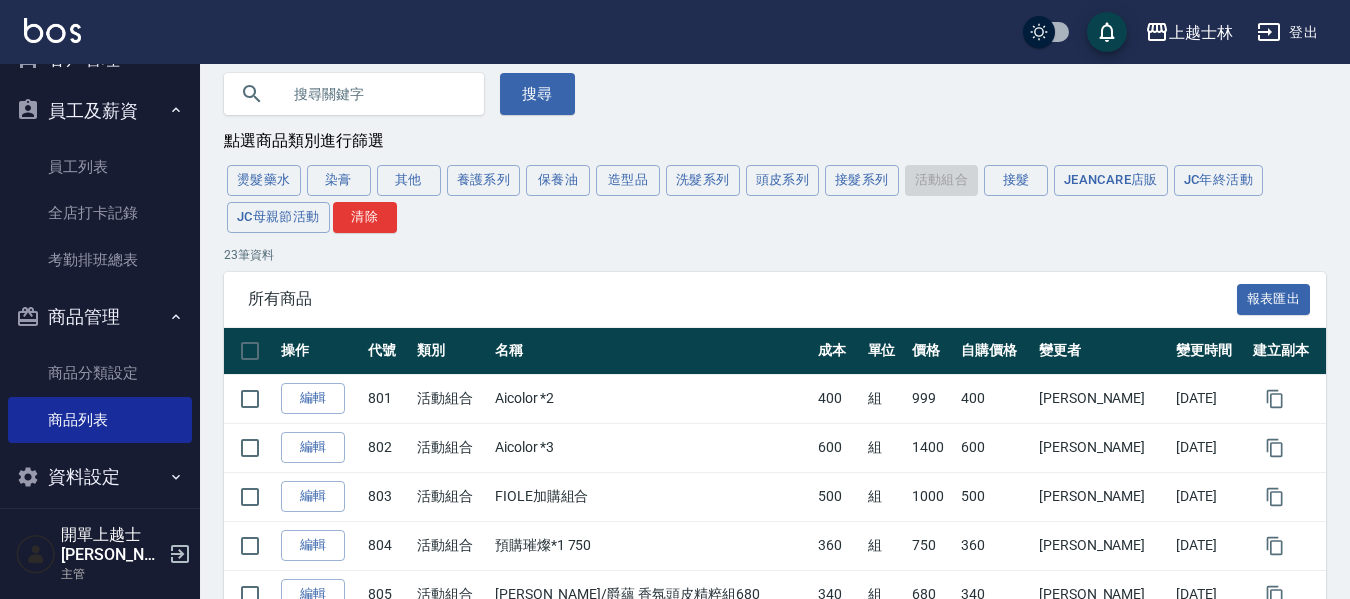 click on "其他" at bounding box center [409, 180] 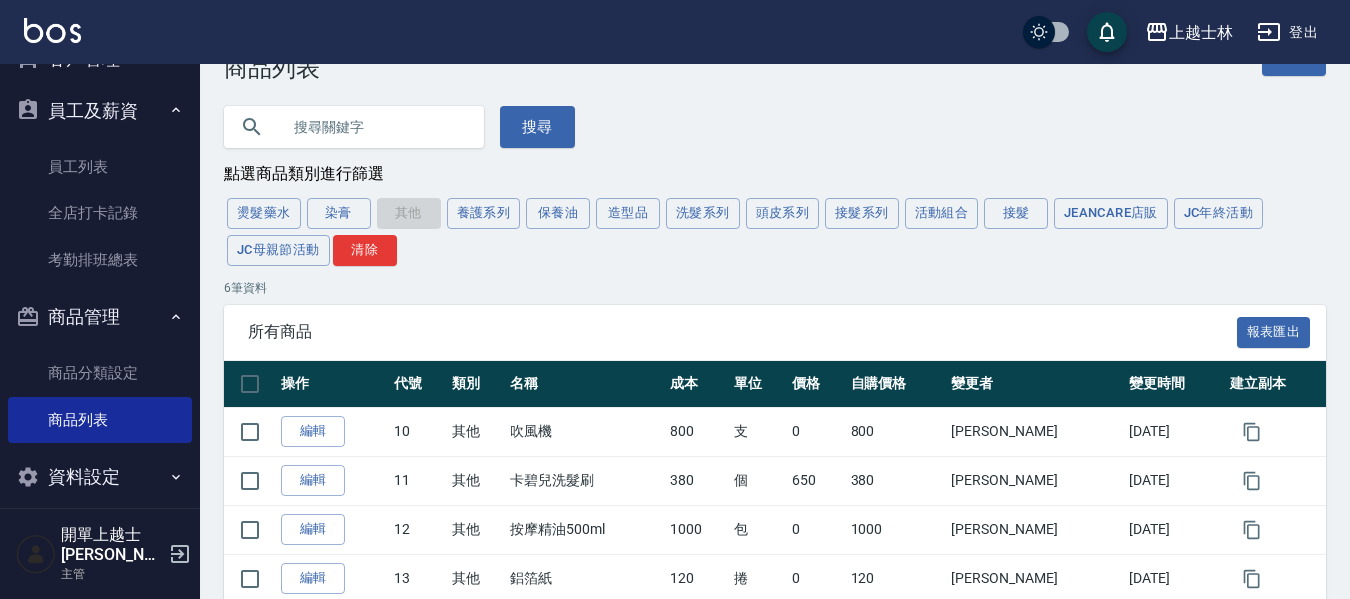 scroll, scrollTop: 0, scrollLeft: 0, axis: both 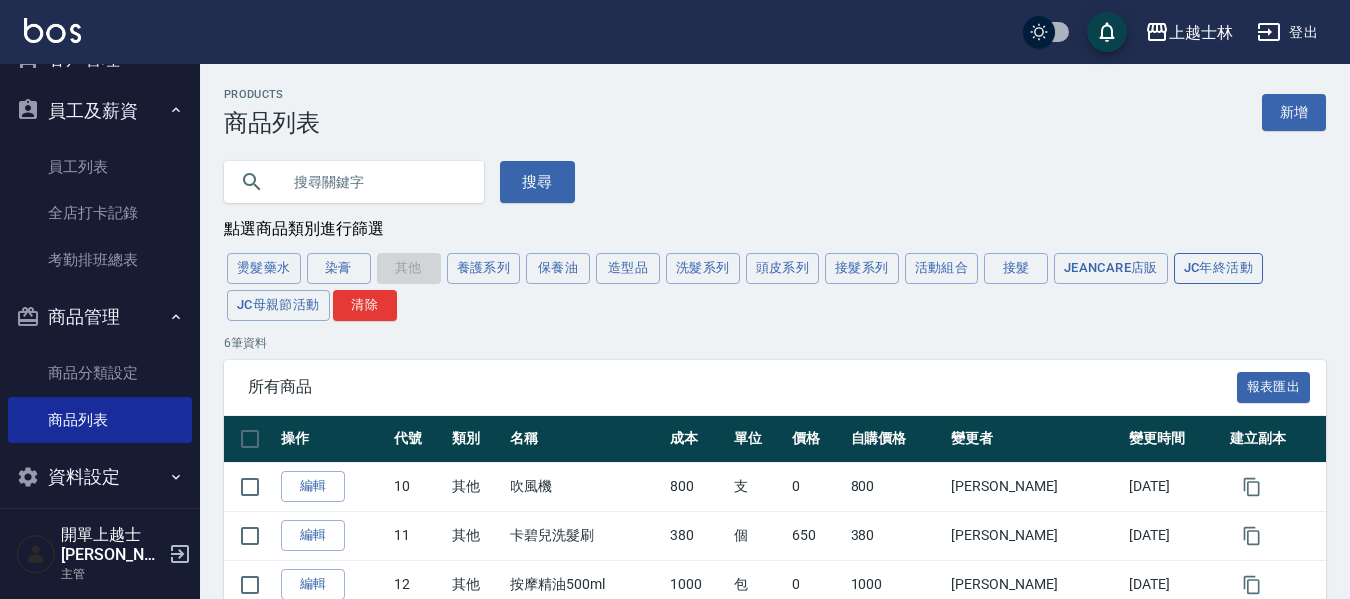 click on "JC年終活動" at bounding box center [1218, 268] 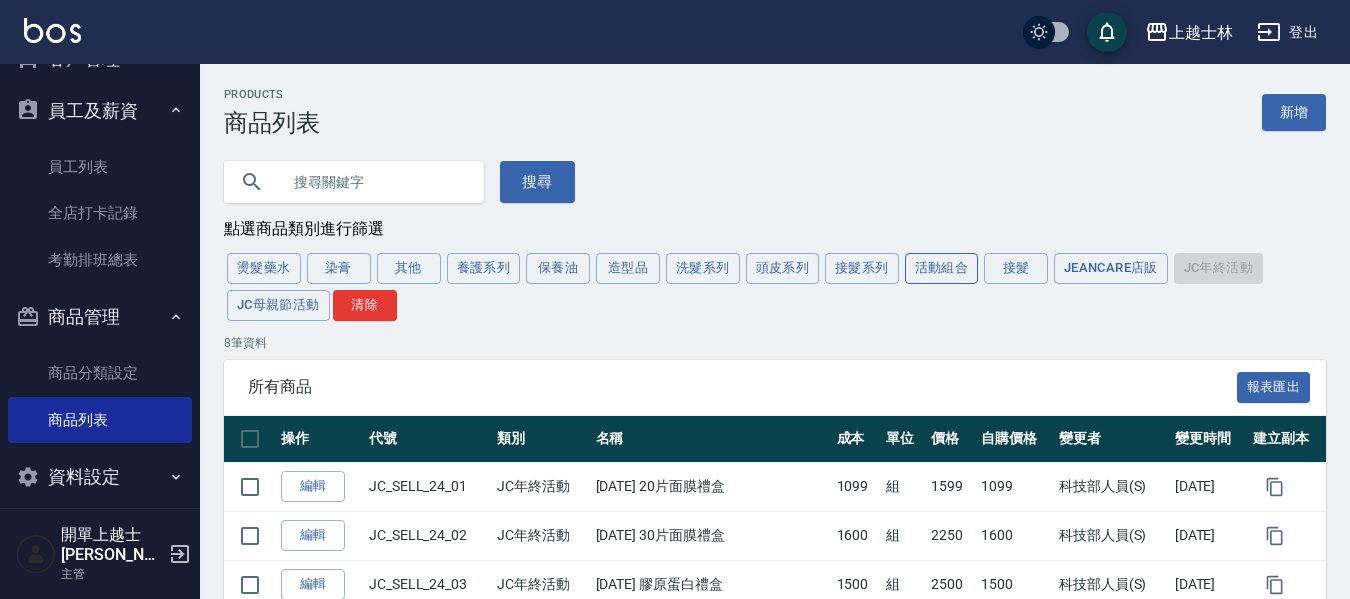 click on "活動組合" at bounding box center (942, 268) 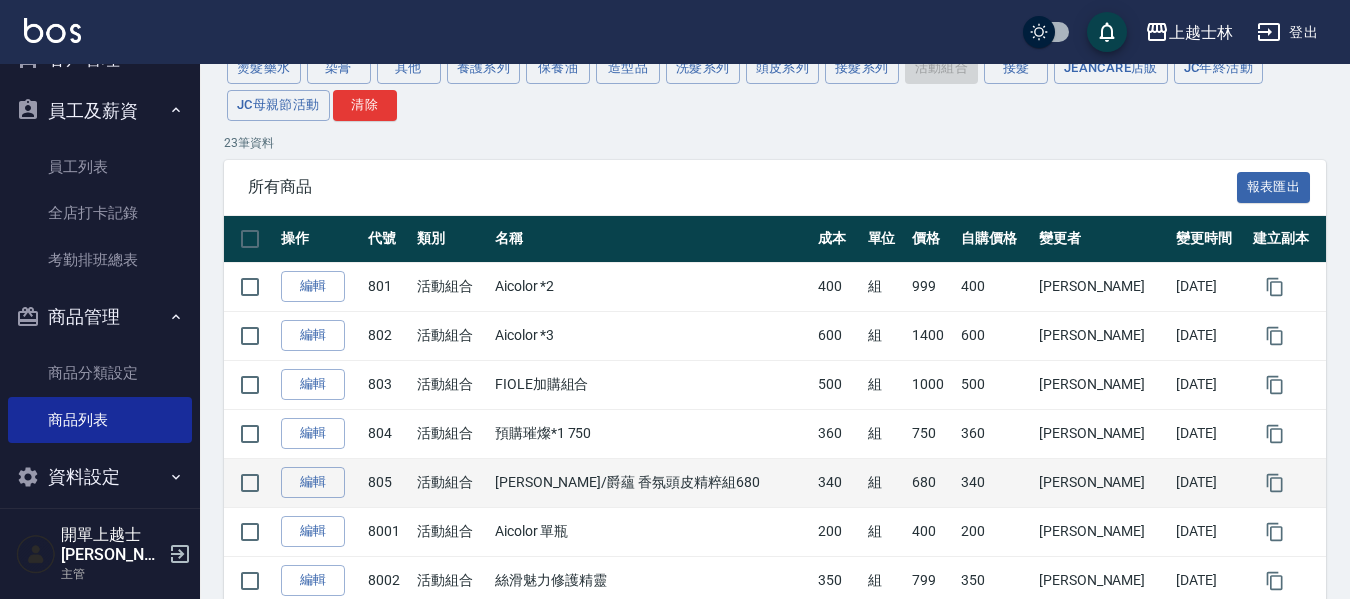 scroll, scrollTop: 0, scrollLeft: 0, axis: both 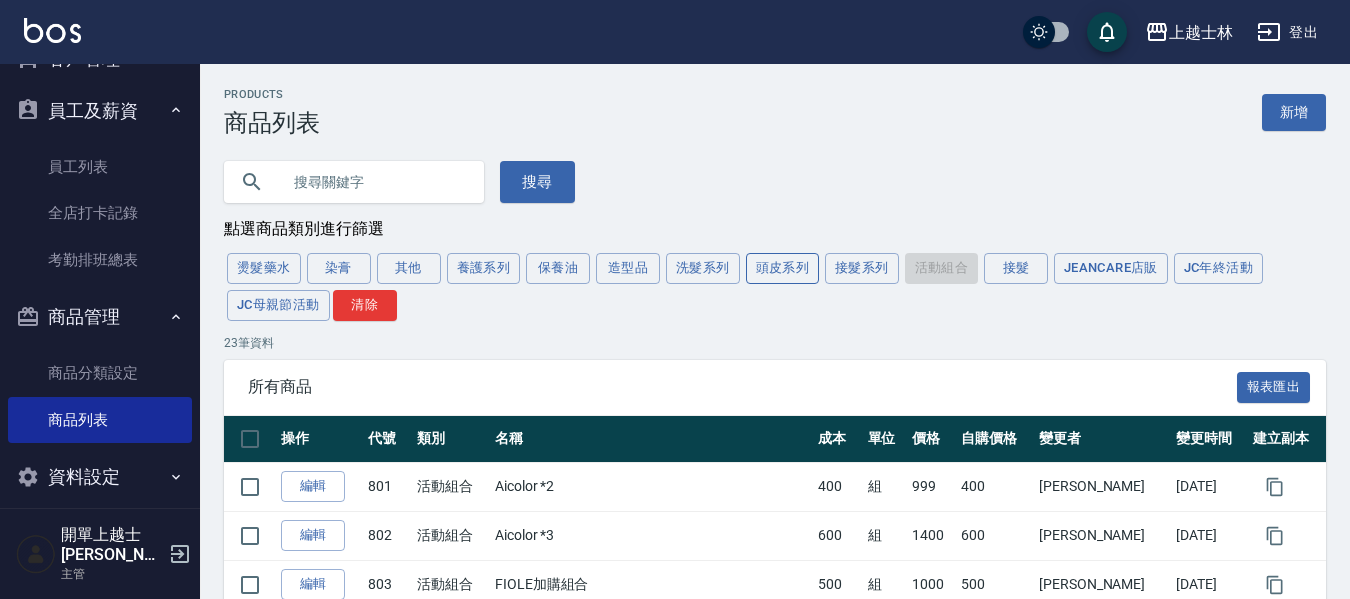 click on "頭皮系列" at bounding box center (783, 268) 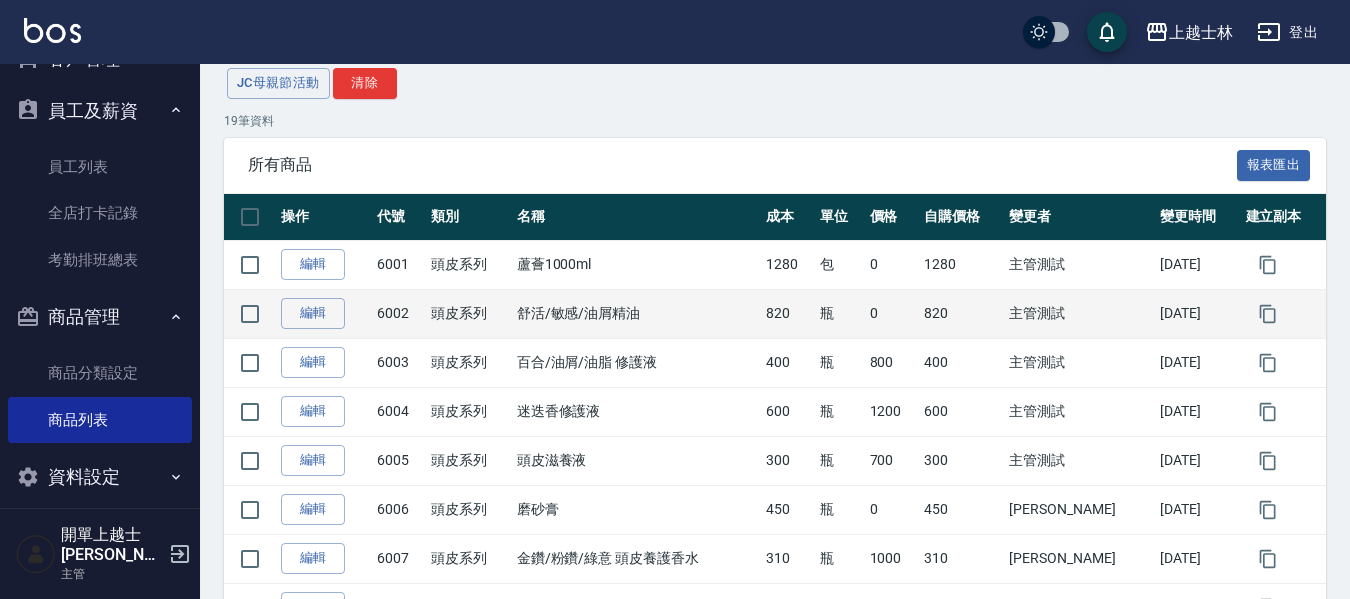 scroll, scrollTop: 92, scrollLeft: 0, axis: vertical 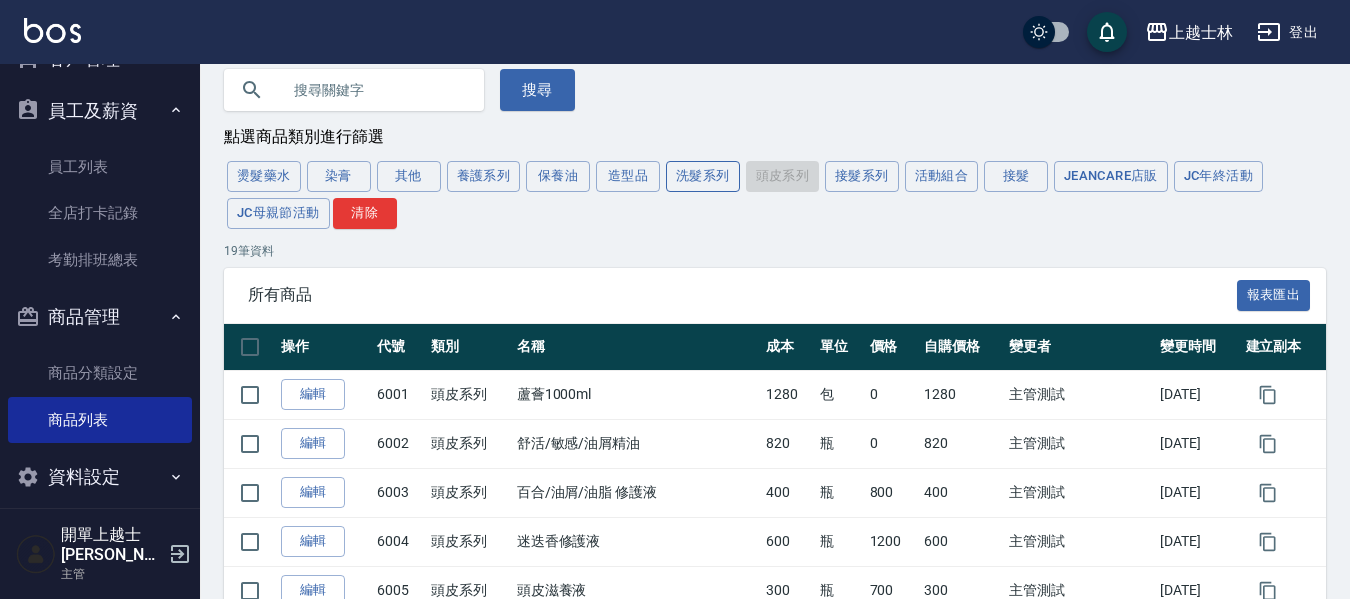 click on "洗髮系列" at bounding box center [703, 176] 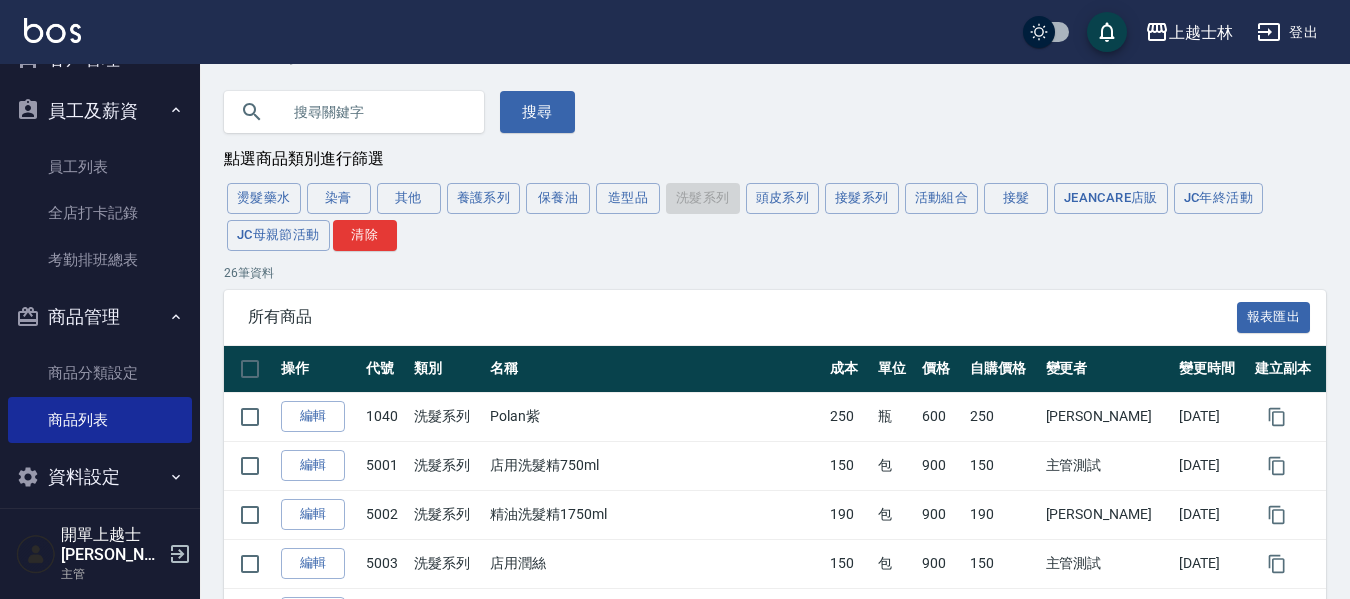 scroll, scrollTop: 35, scrollLeft: 0, axis: vertical 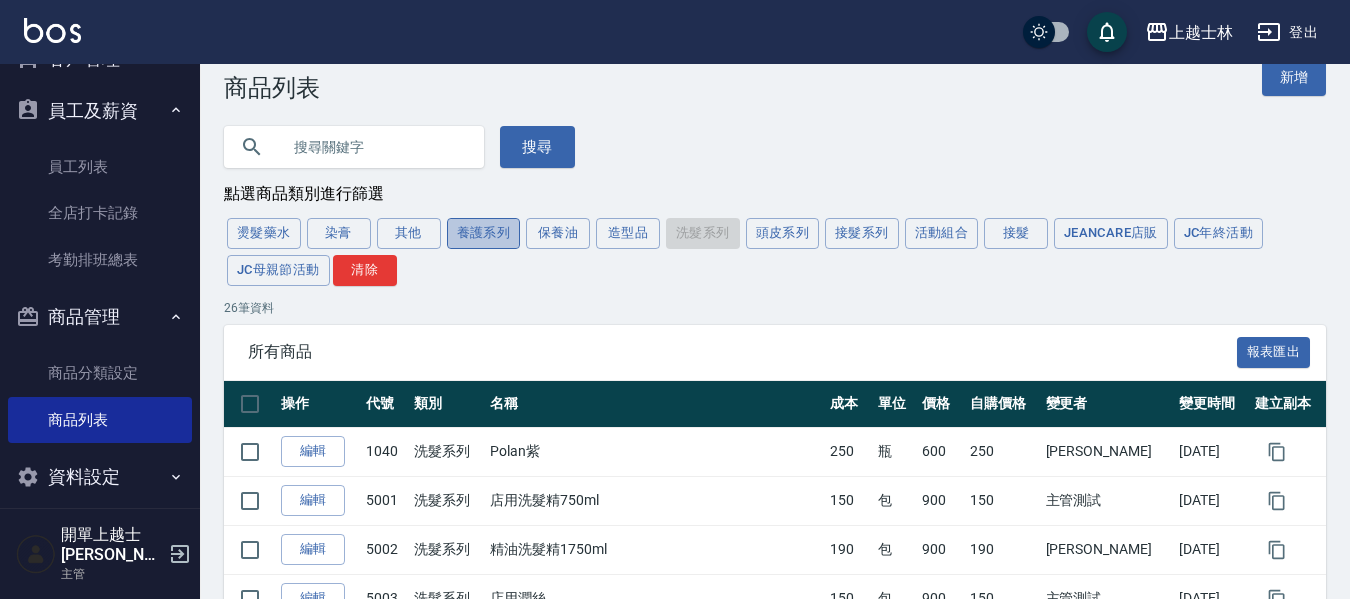 click on "養護系列" at bounding box center (484, 233) 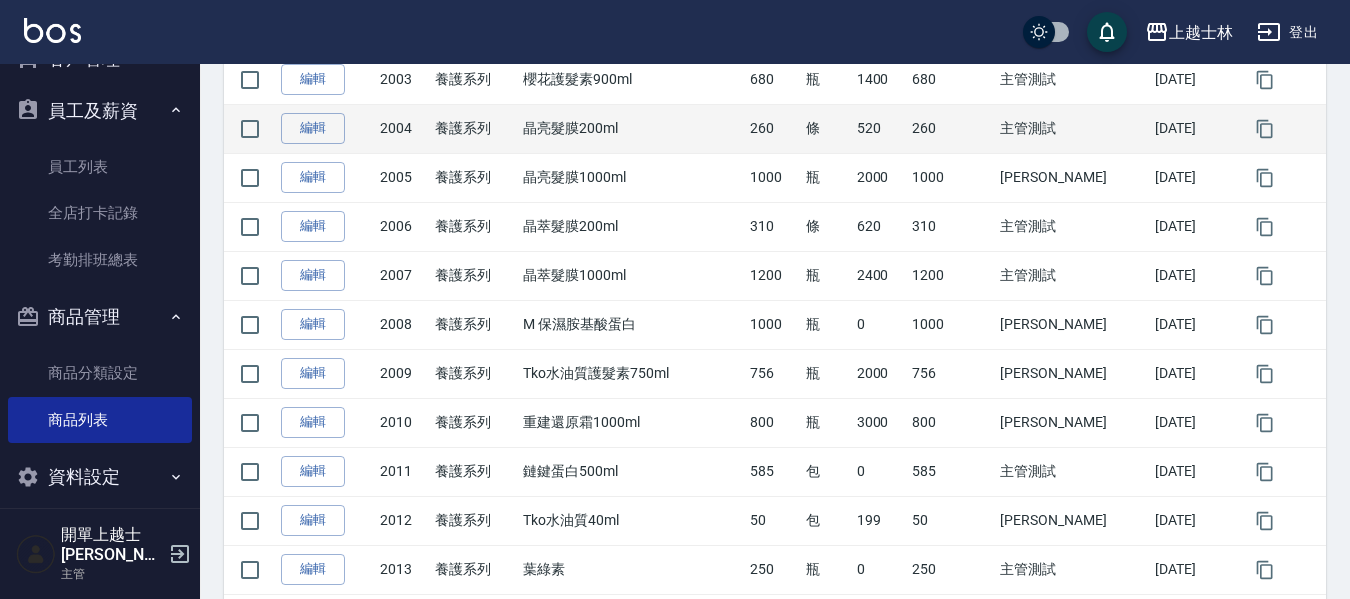 scroll, scrollTop: 535, scrollLeft: 0, axis: vertical 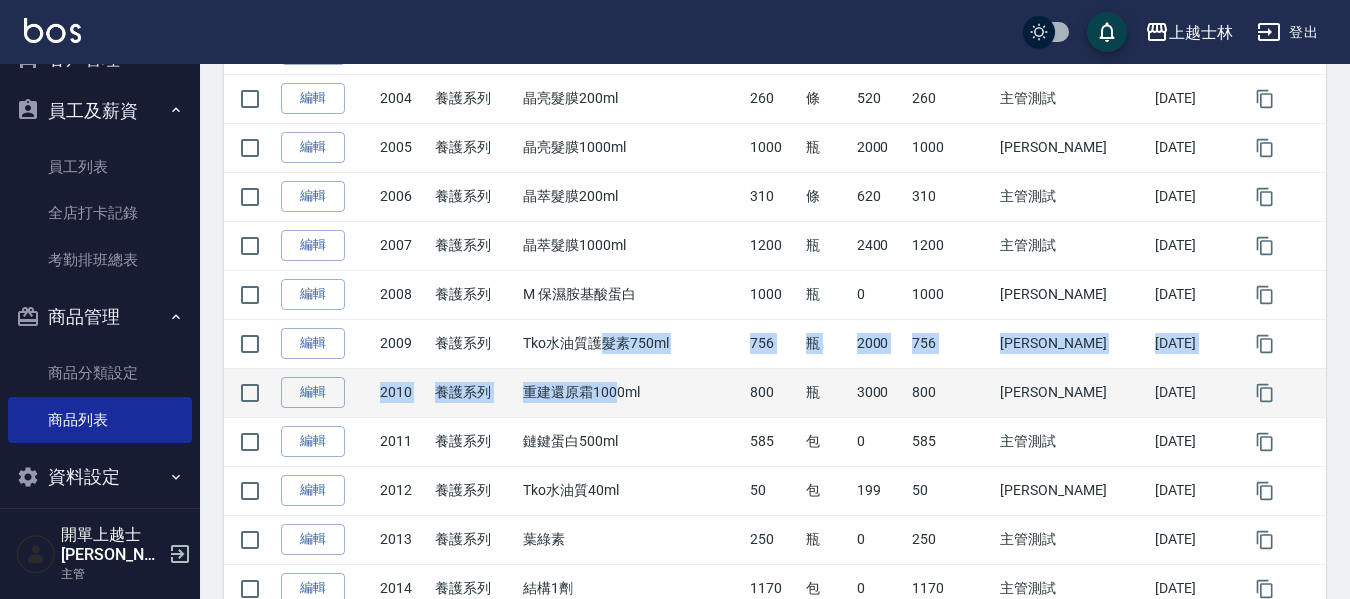 drag, startPoint x: 658, startPoint y: 384, endPoint x: 673, endPoint y: 389, distance: 15.811388 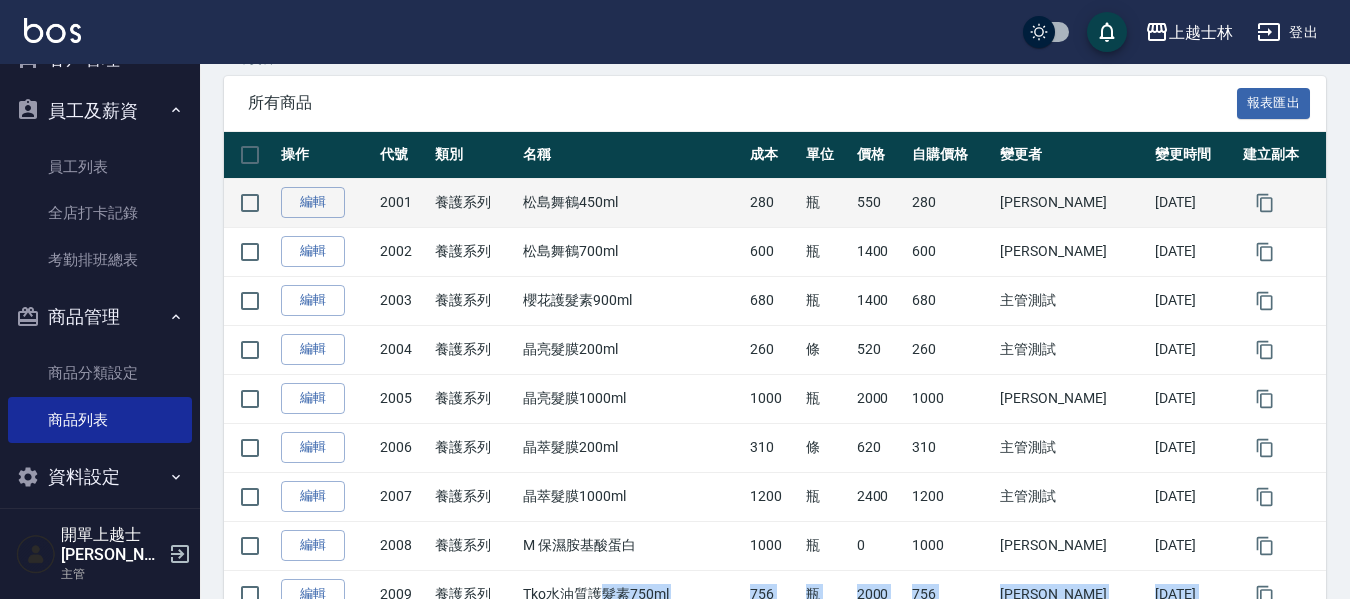 scroll, scrollTop: 184, scrollLeft: 0, axis: vertical 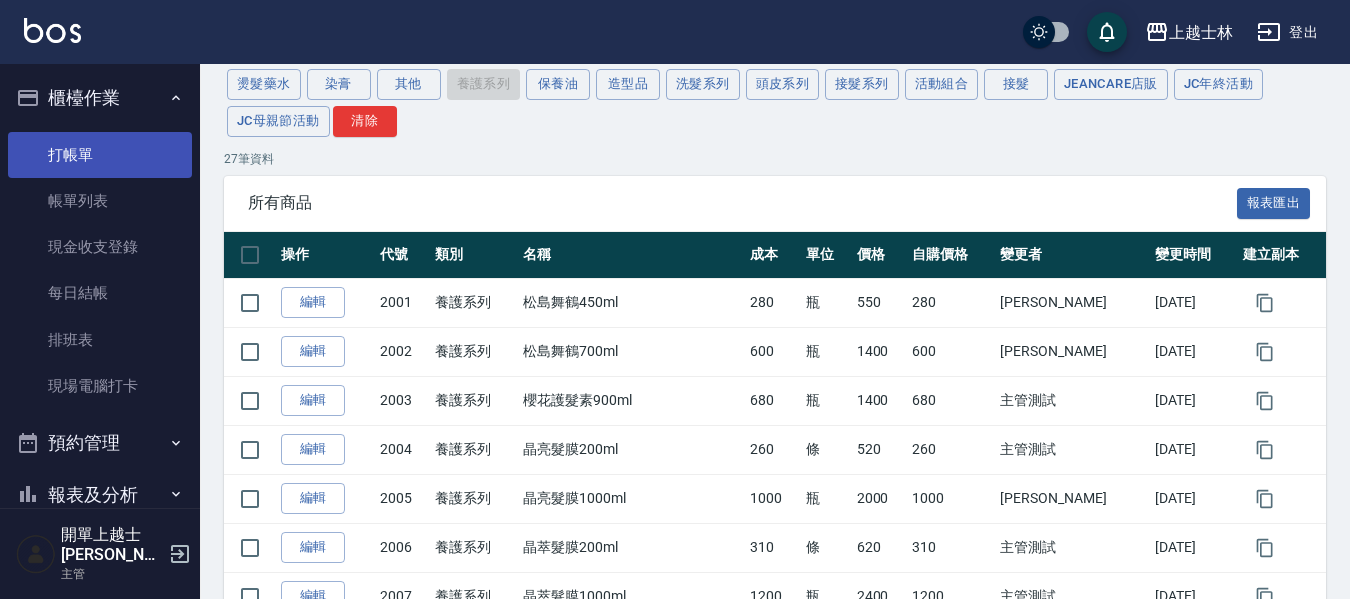 click on "打帳單" at bounding box center [100, 155] 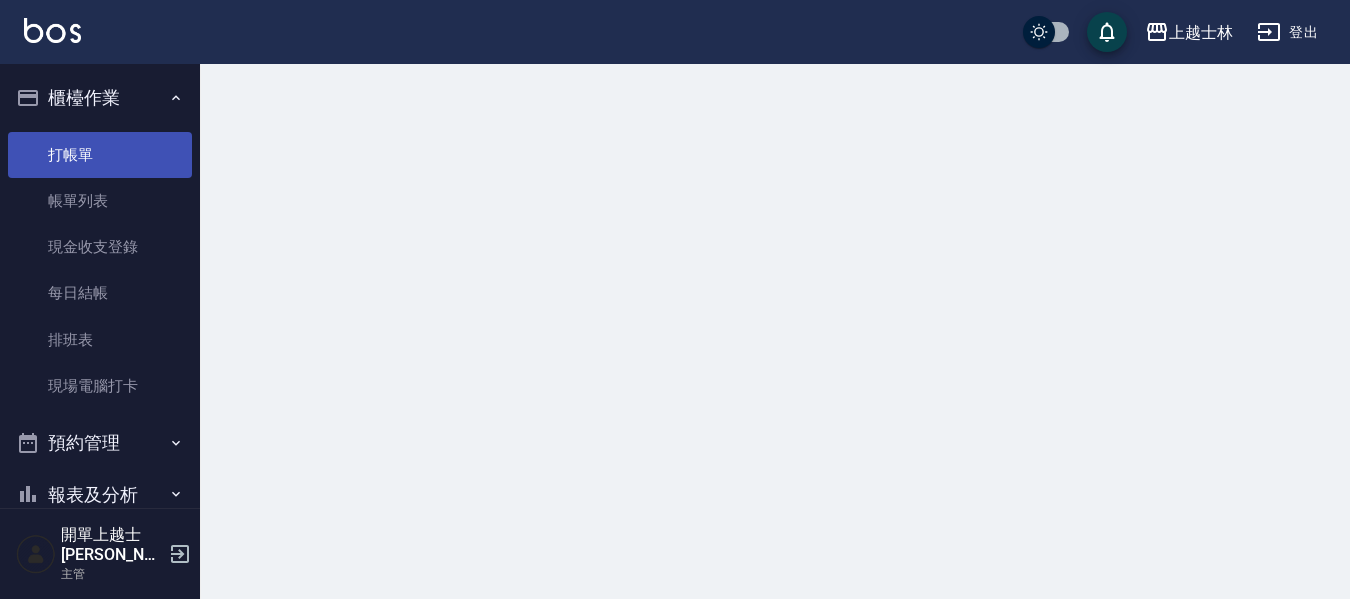 scroll, scrollTop: 0, scrollLeft: 0, axis: both 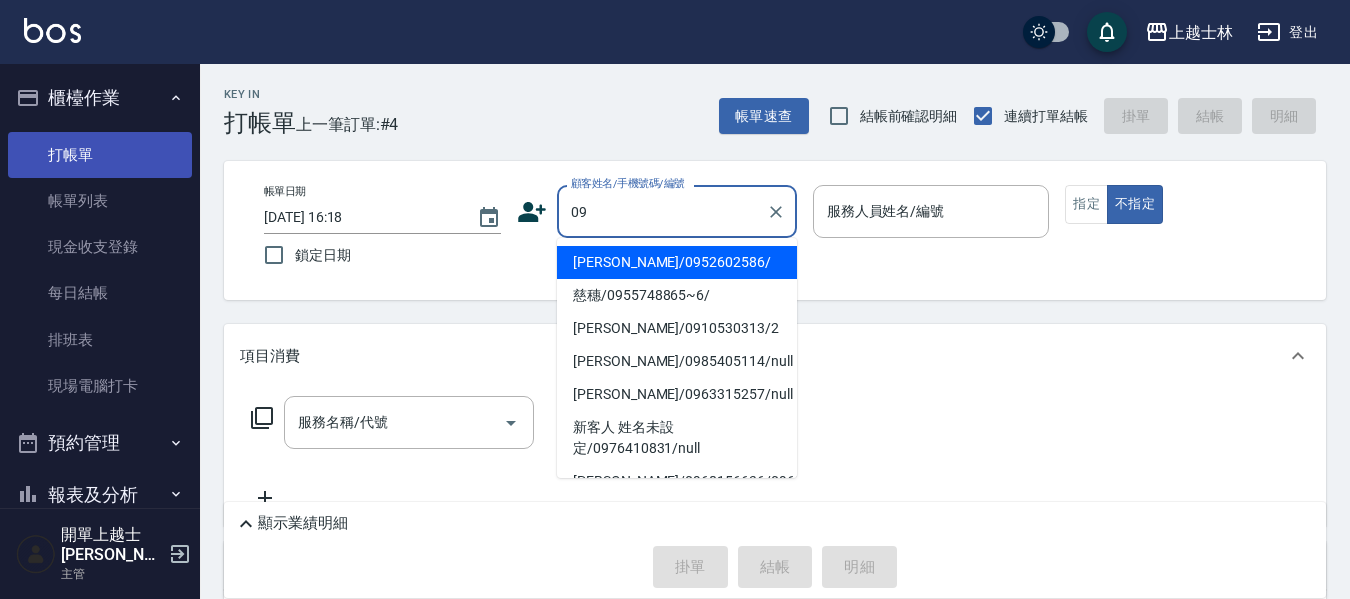 type on "哲哲/0952602586/" 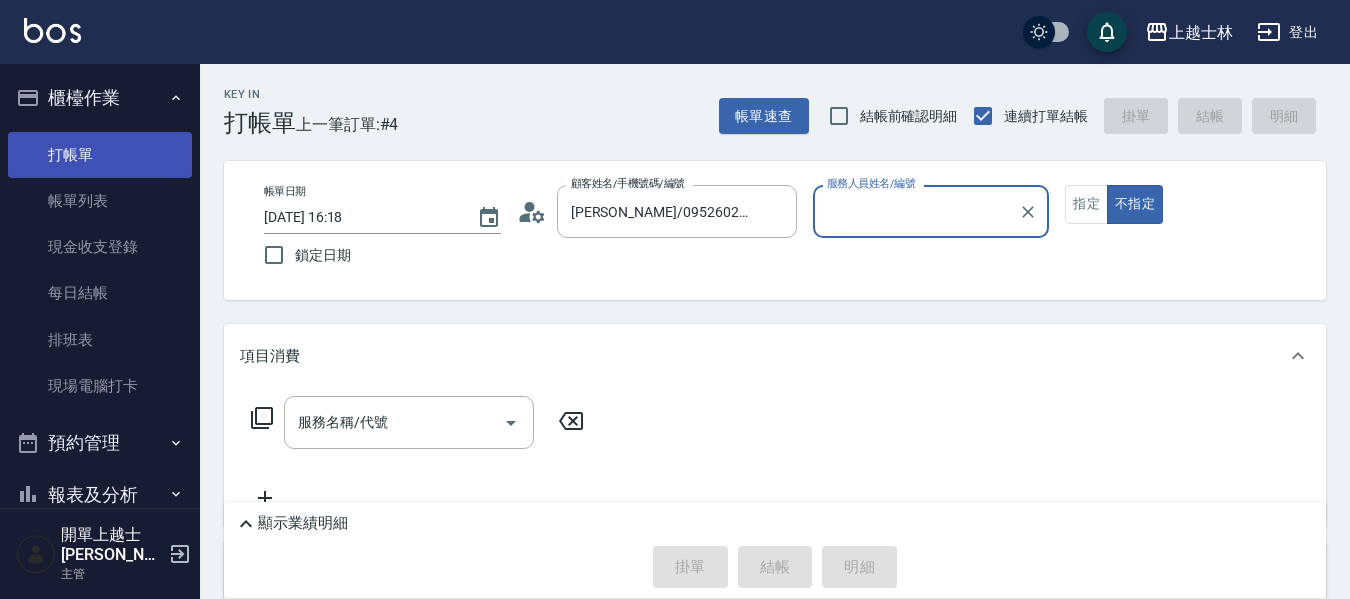 type on "哲哲-12" 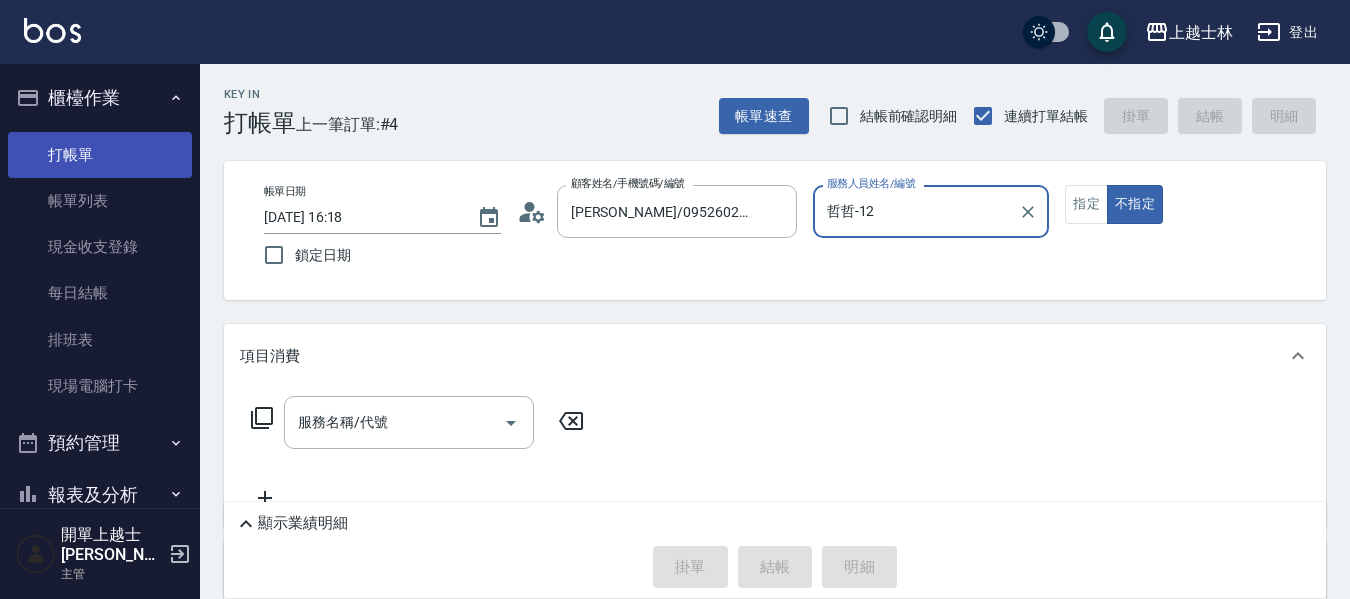 click on "不指定" at bounding box center [1135, 204] 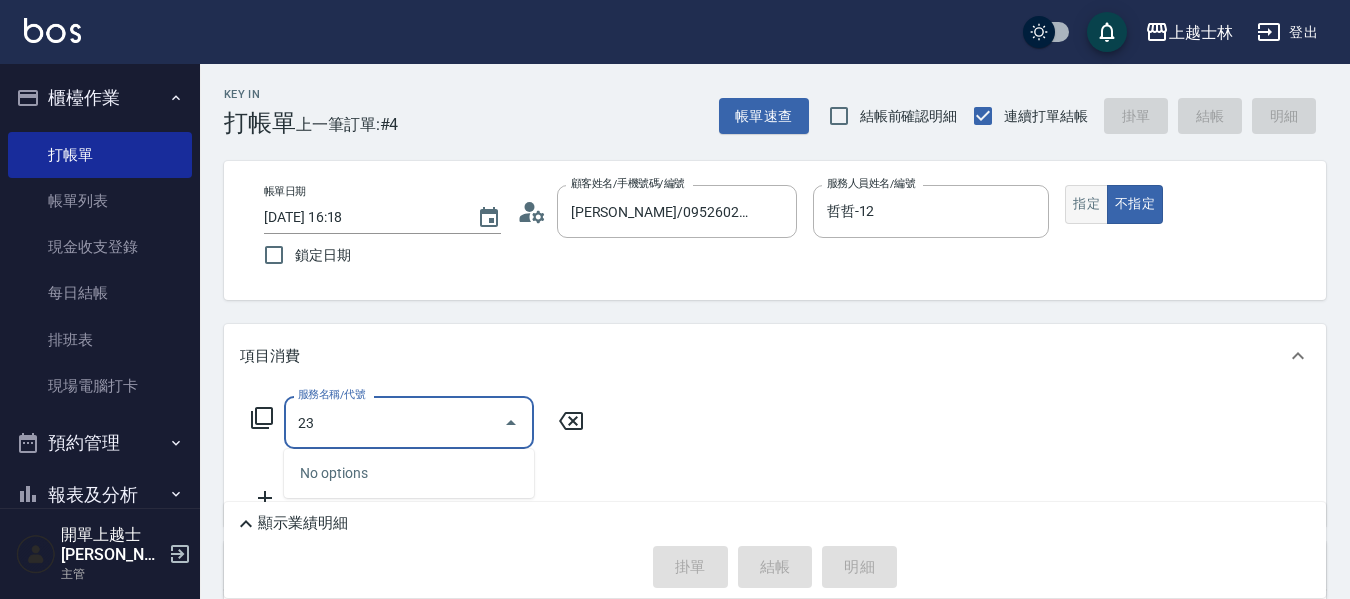 type on "23" 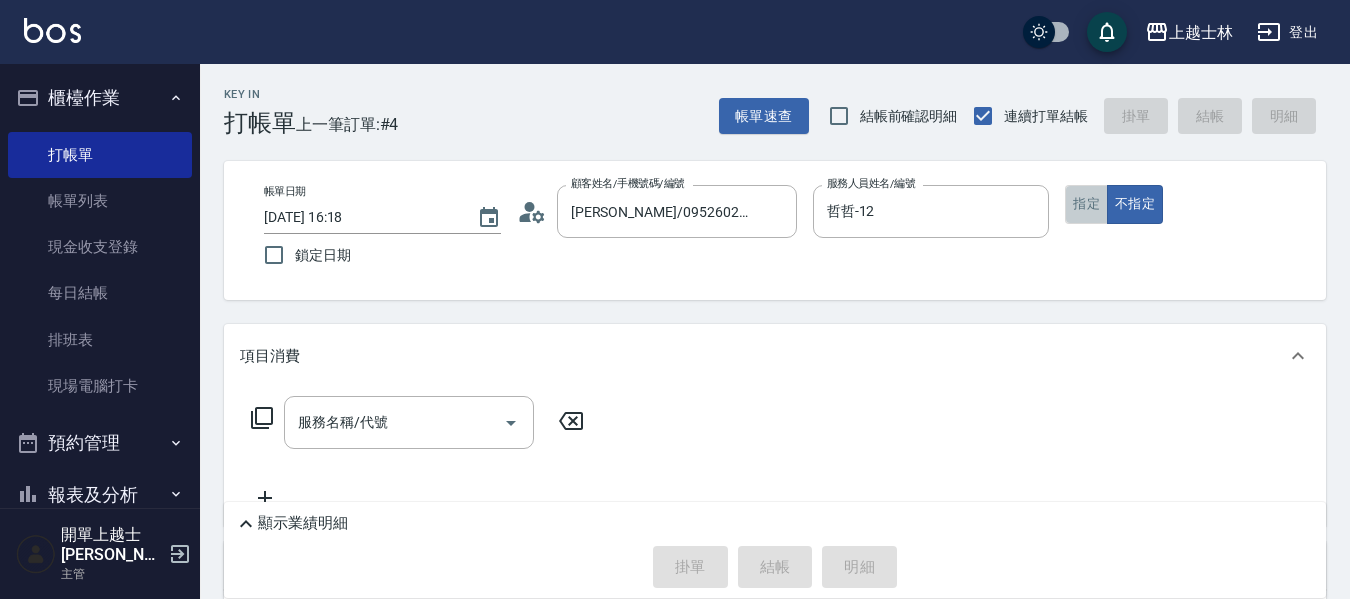 click on "指定" at bounding box center (1086, 204) 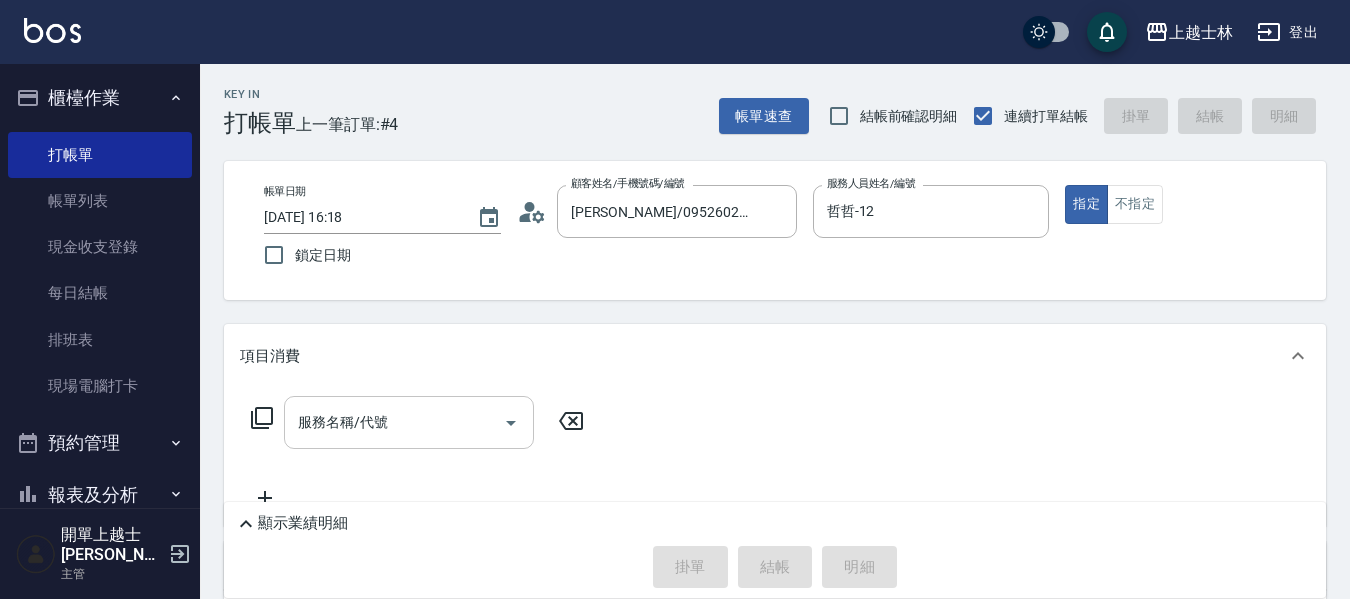 click on "服務名稱/代號" at bounding box center (394, 422) 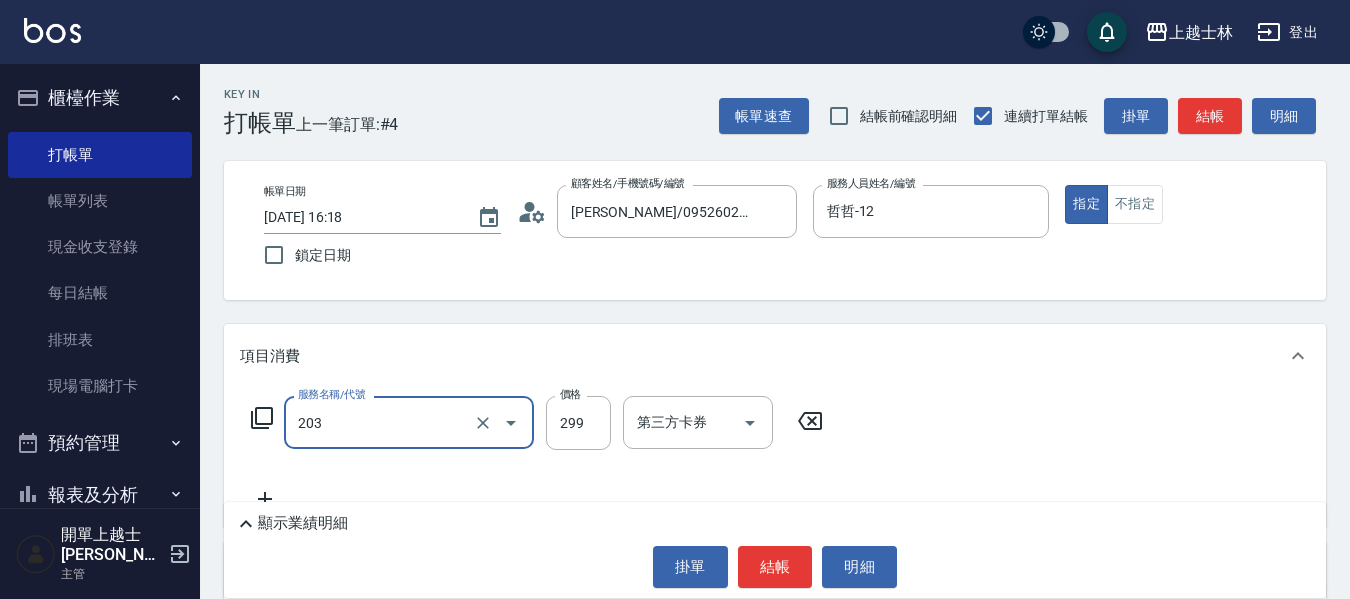 type on "B級洗+剪(203)" 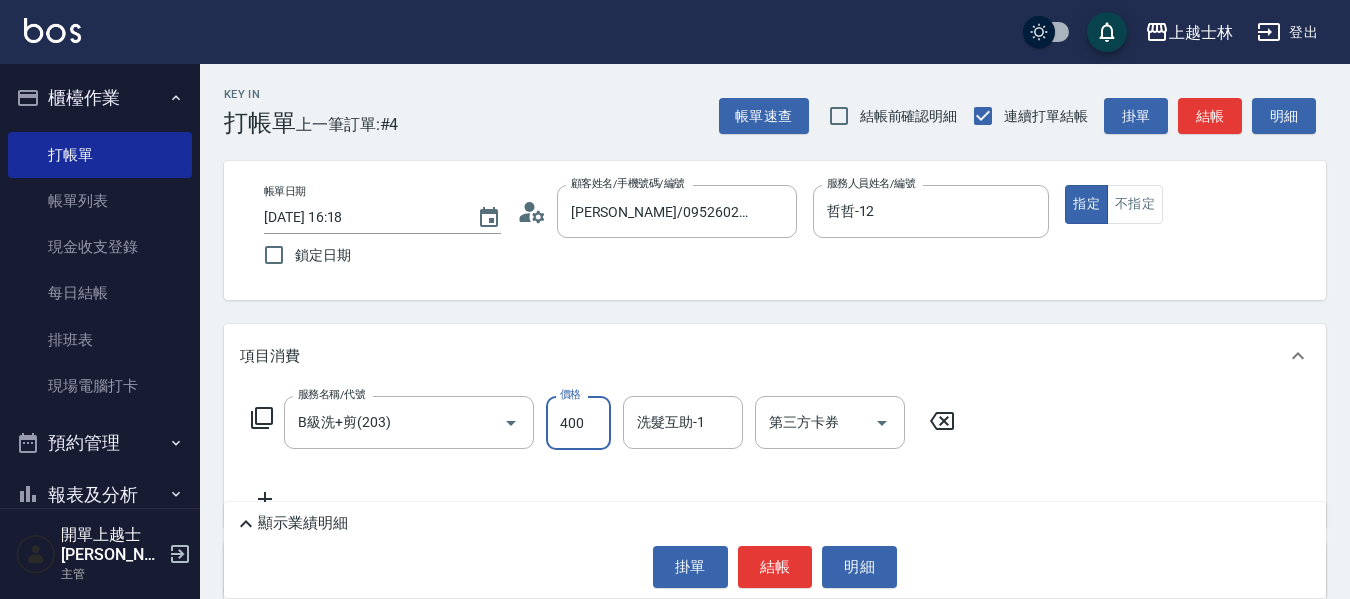 type on "400" 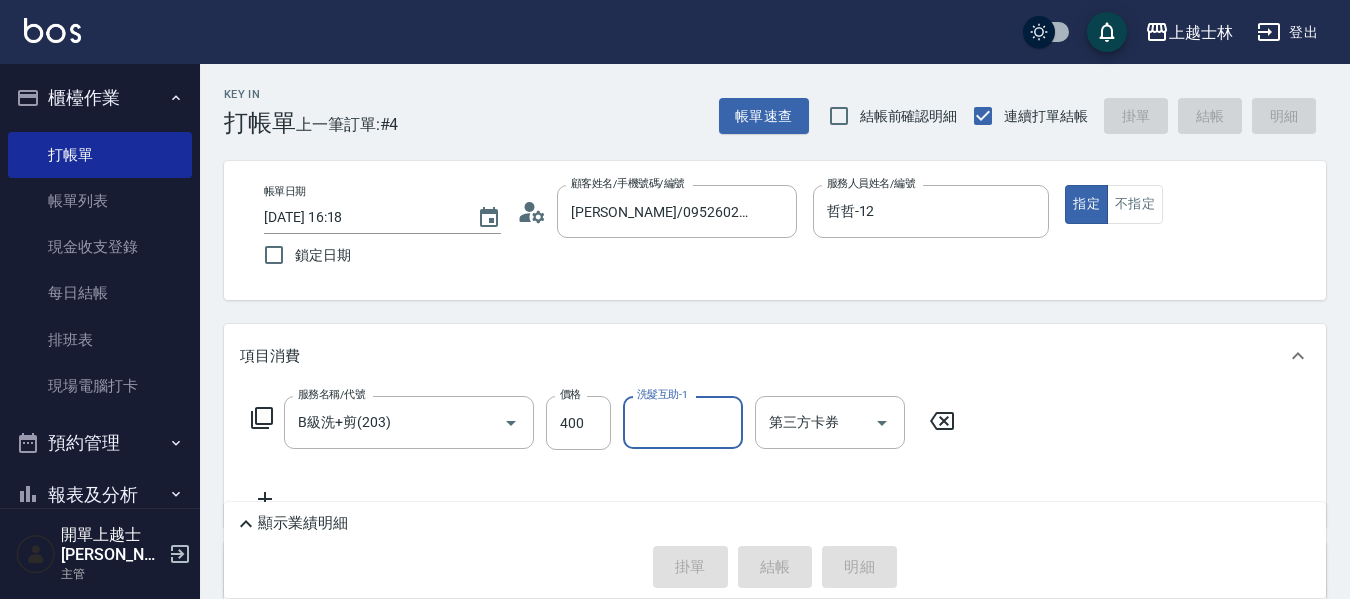 type 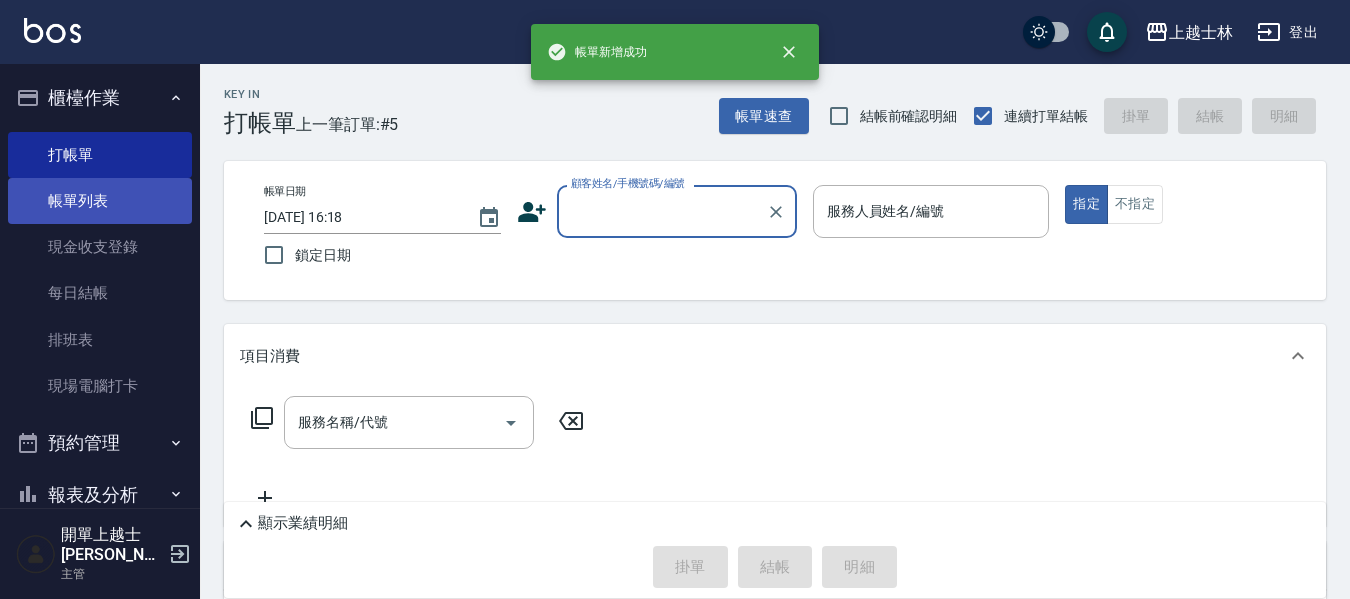 click on "帳單列表" at bounding box center (100, 201) 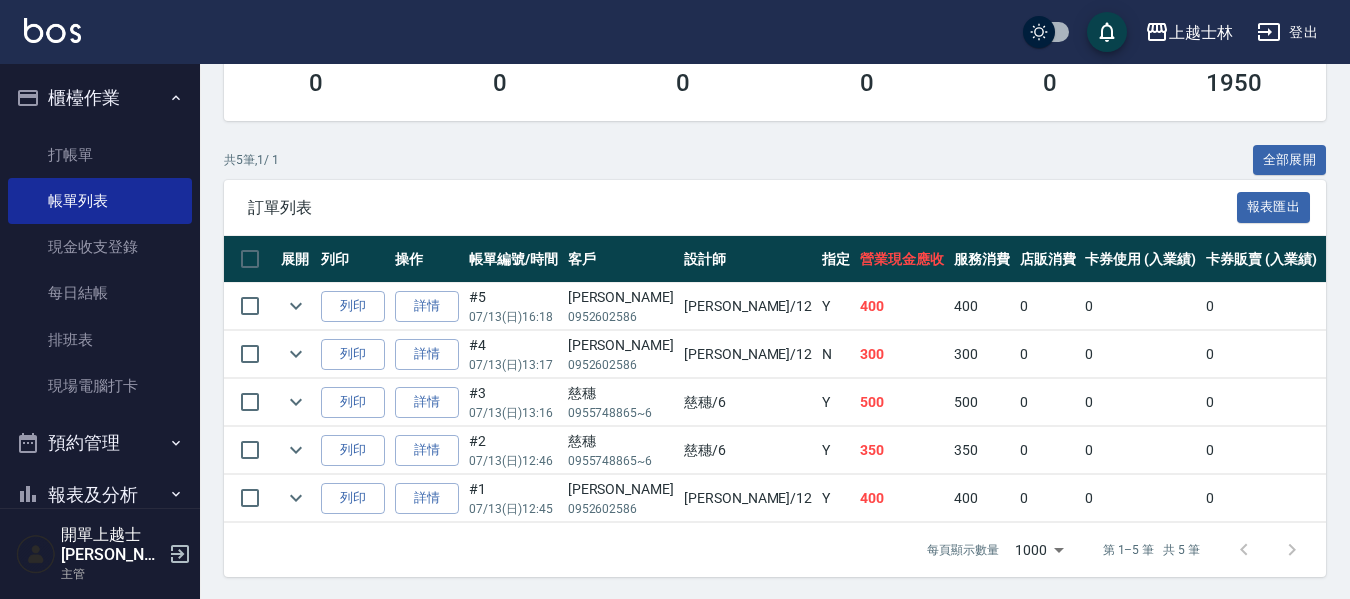 scroll, scrollTop: 399, scrollLeft: 0, axis: vertical 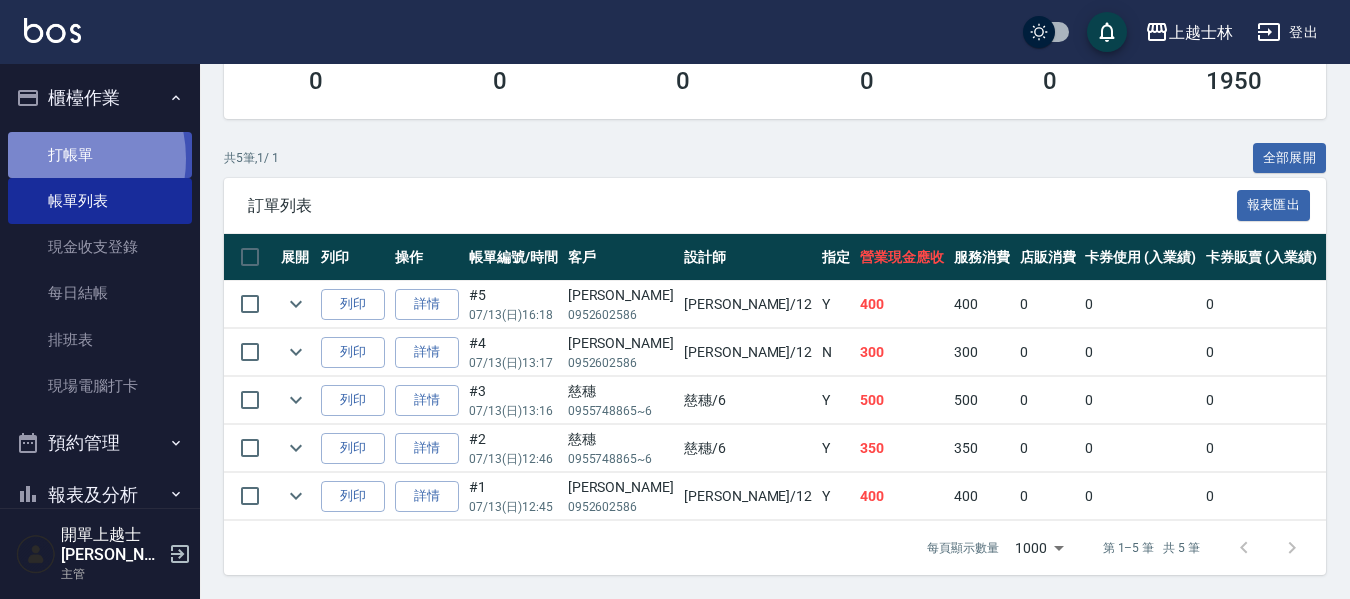 click on "打帳單" at bounding box center [100, 155] 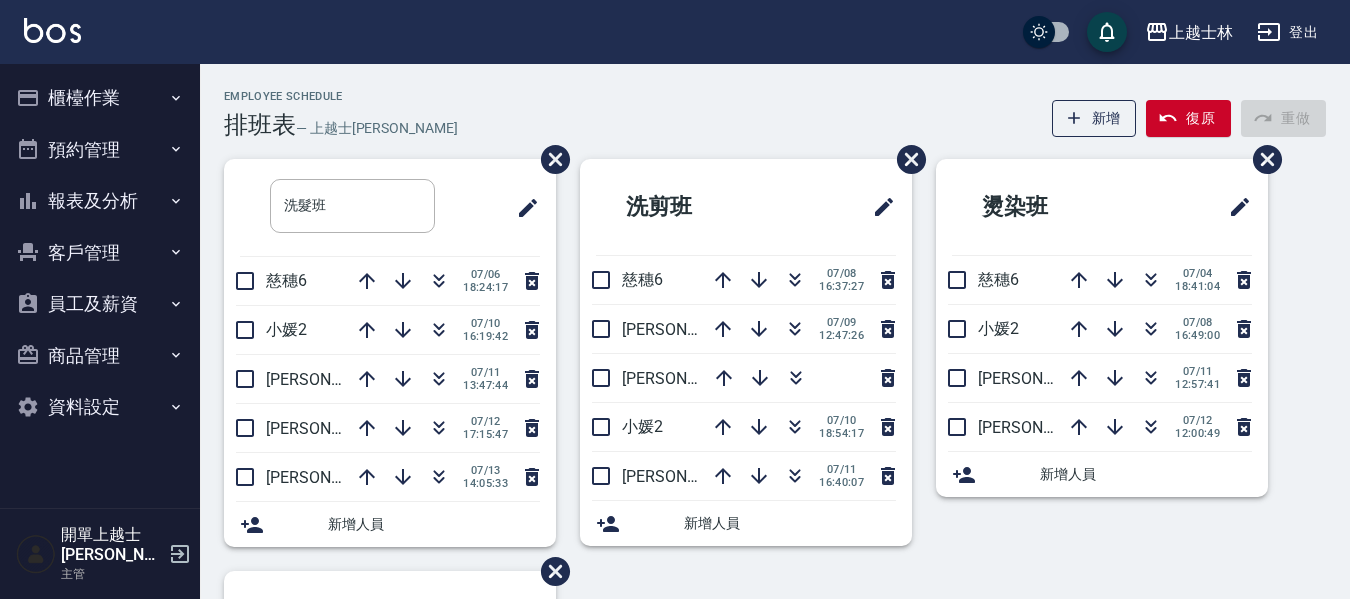 scroll, scrollTop: 0, scrollLeft: 0, axis: both 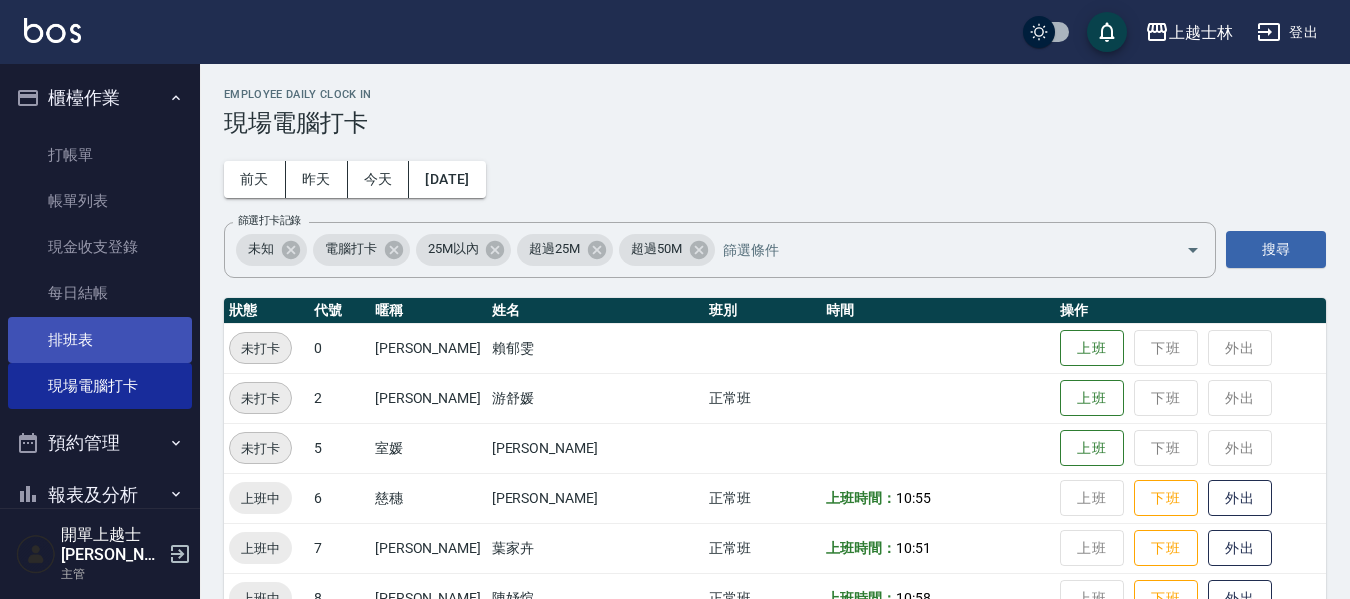 click on "排班表" at bounding box center [100, 340] 